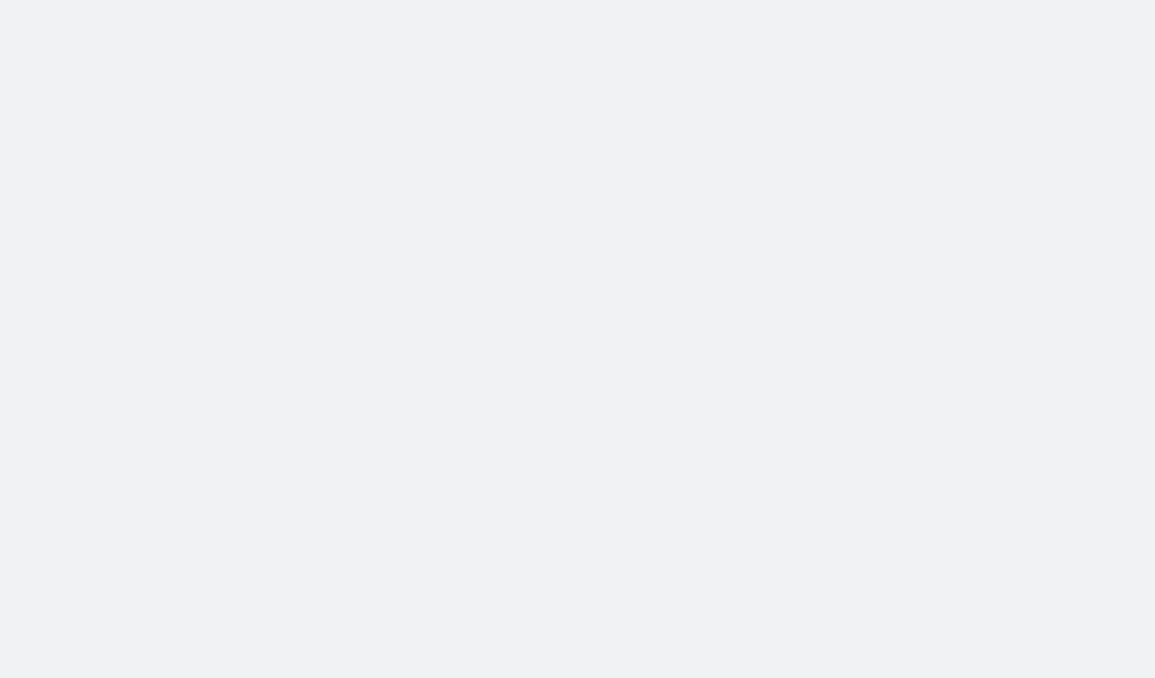 scroll, scrollTop: 0, scrollLeft: 0, axis: both 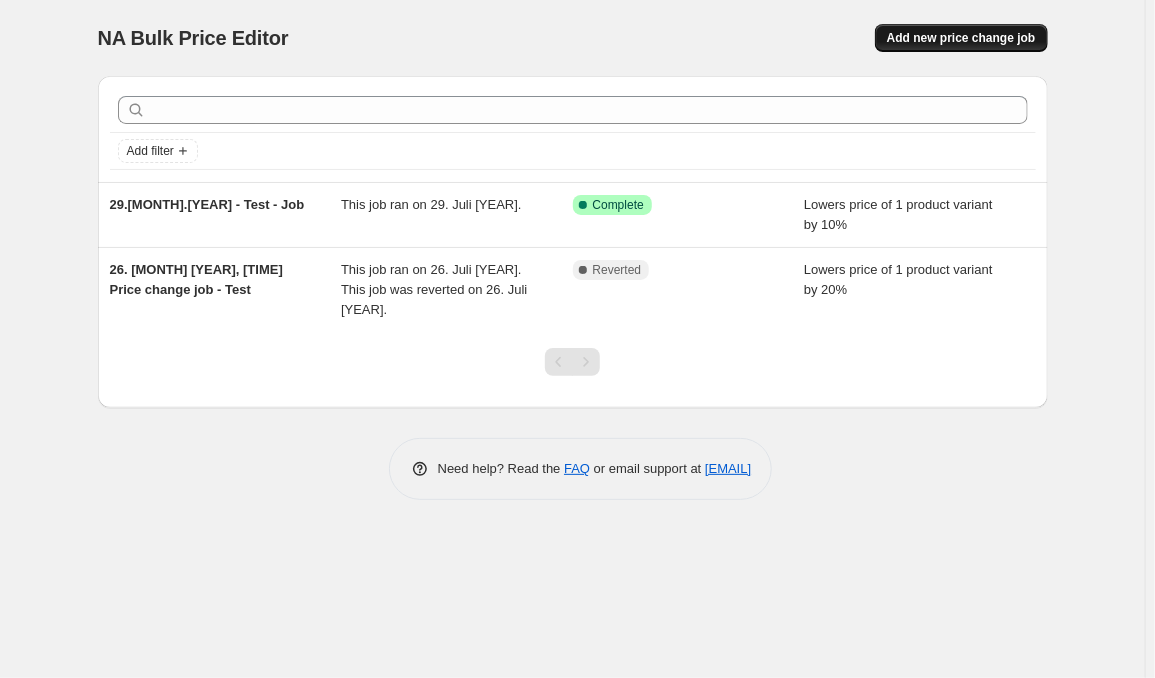 click on "Add new price change job" at bounding box center [961, 38] 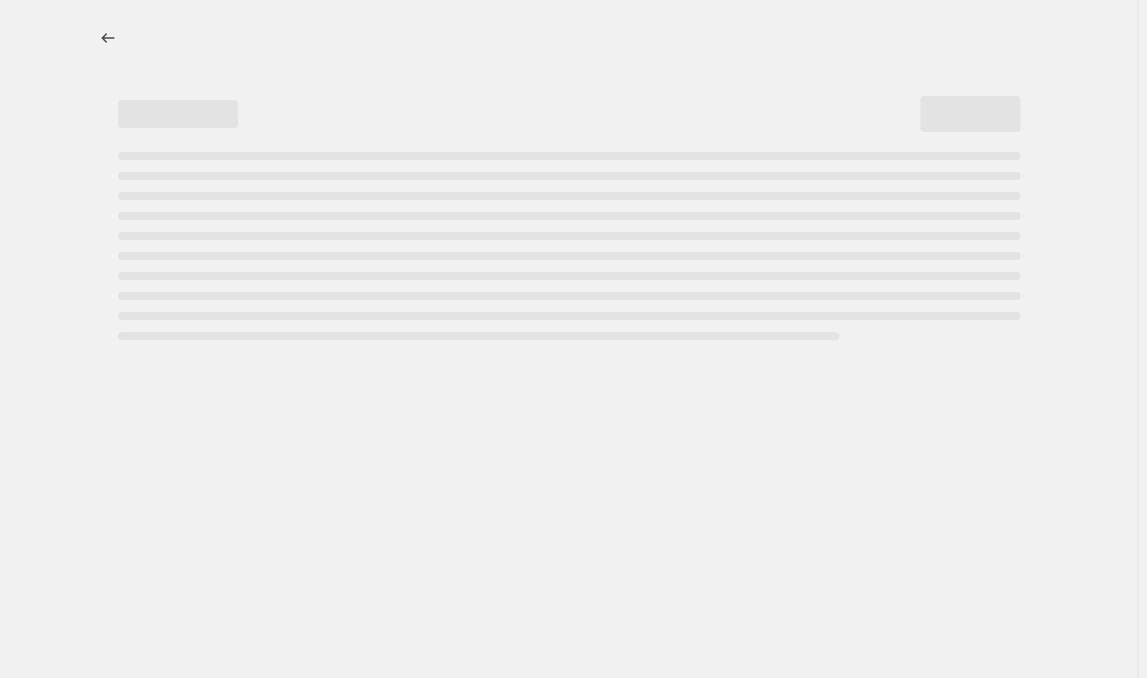 select on "percentage" 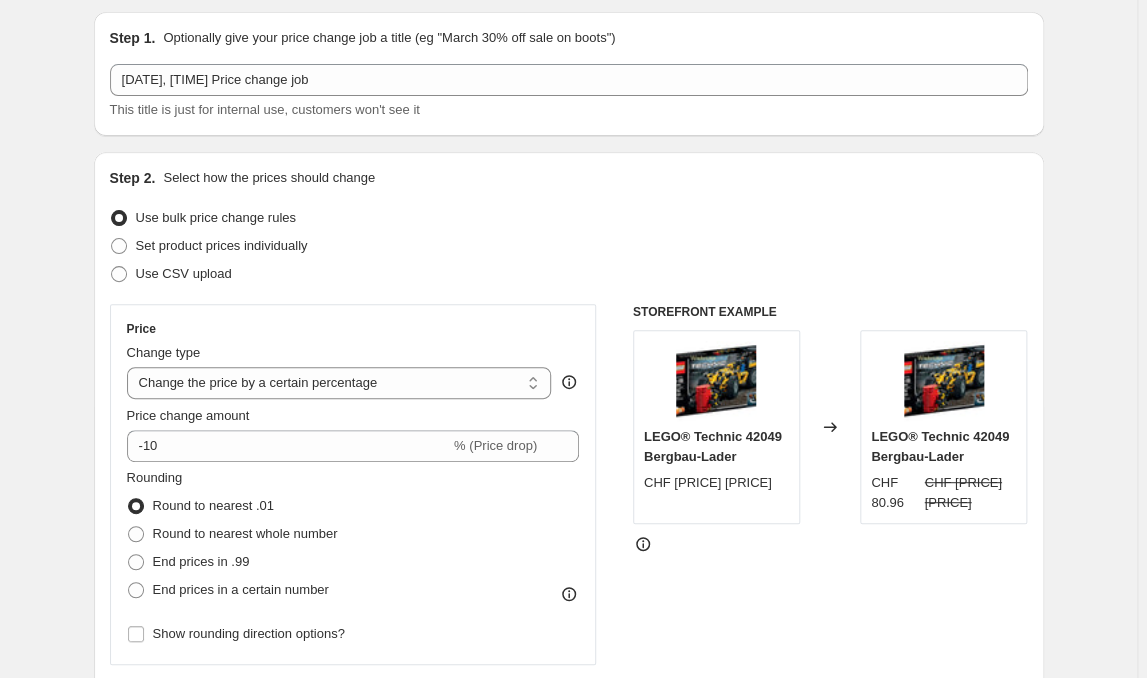 scroll, scrollTop: 100, scrollLeft: 0, axis: vertical 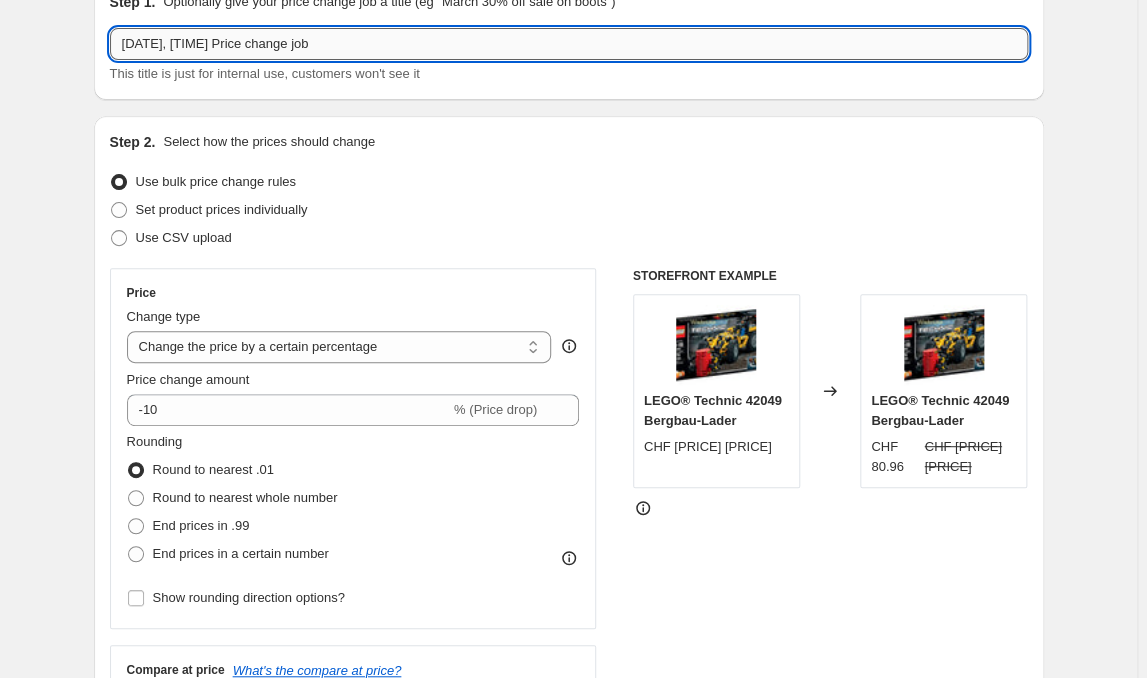 drag, startPoint x: 412, startPoint y: 35, endPoint x: 55, endPoint y: 4, distance: 358.3434 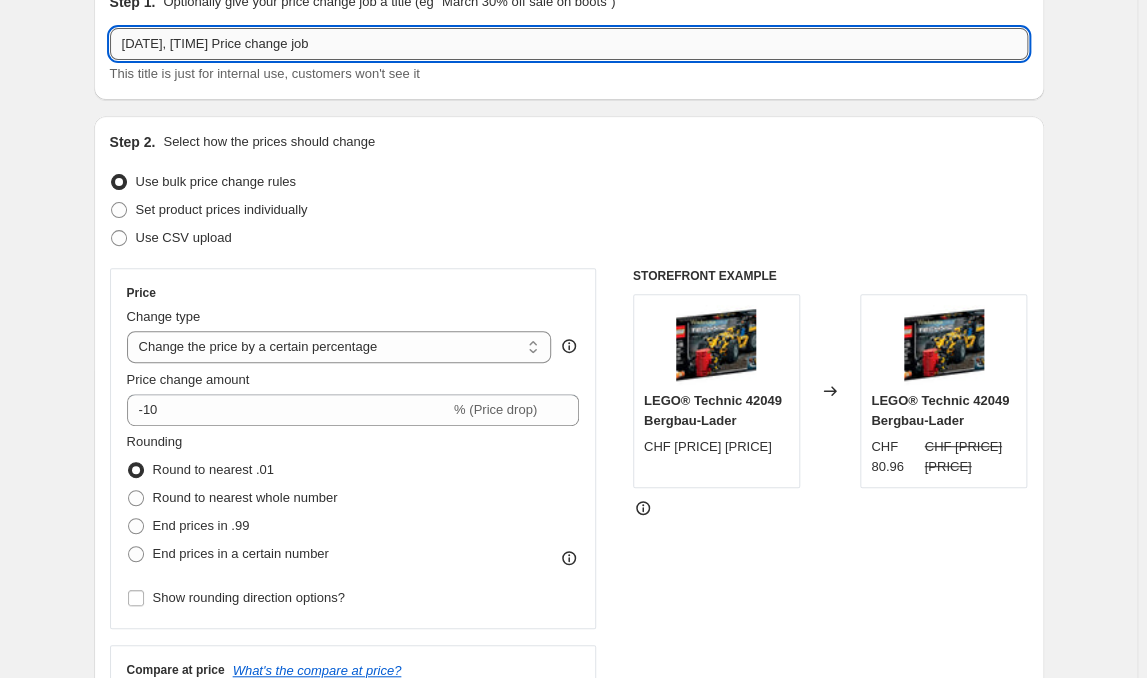 click on "[DATE], [TIME] Price change job" at bounding box center [569, 44] 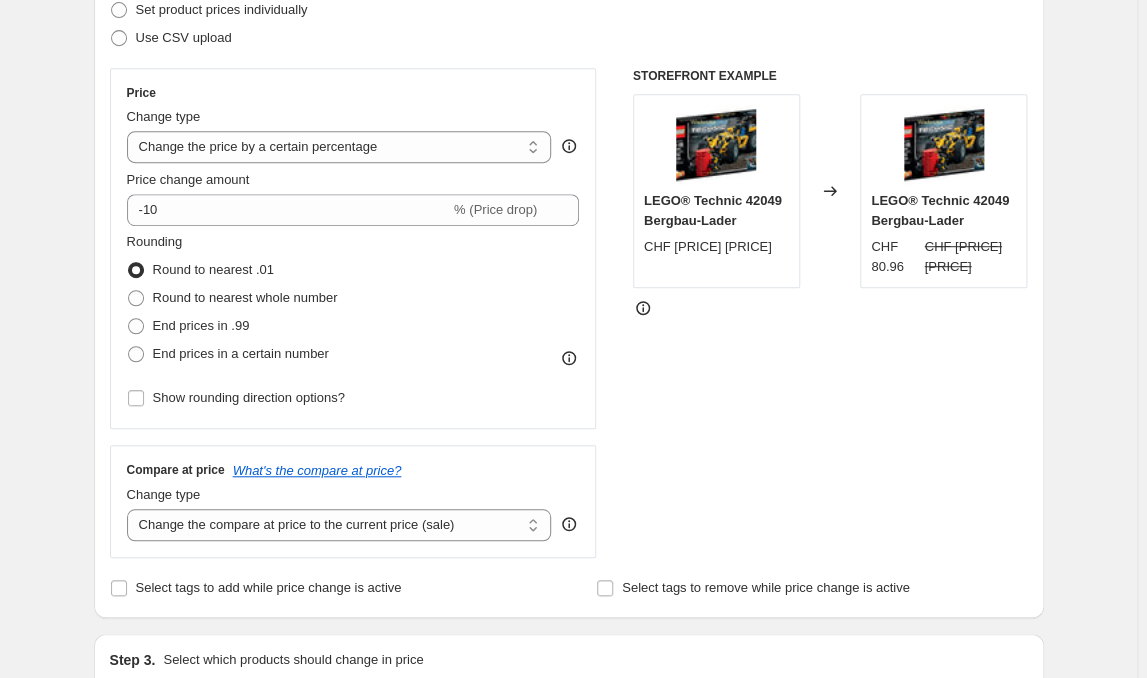 scroll, scrollTop: 302, scrollLeft: 0, axis: vertical 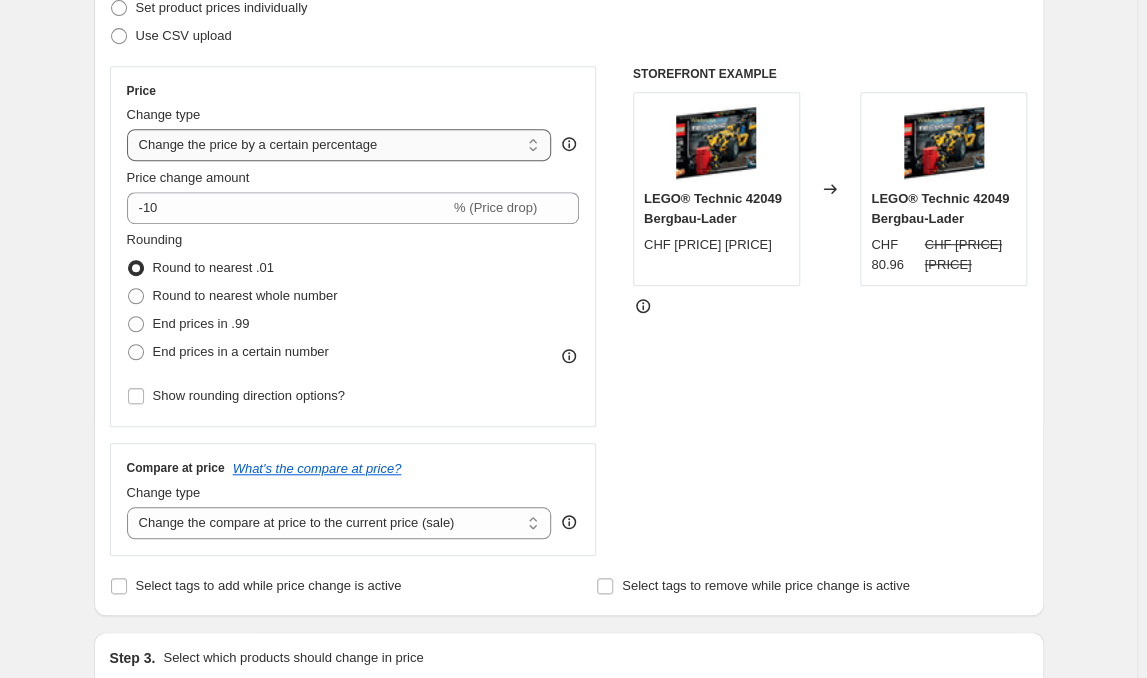 type on "[DATE], [TIME] - Erster Durchlauf - Reduzierung aller Artikel um 10%." 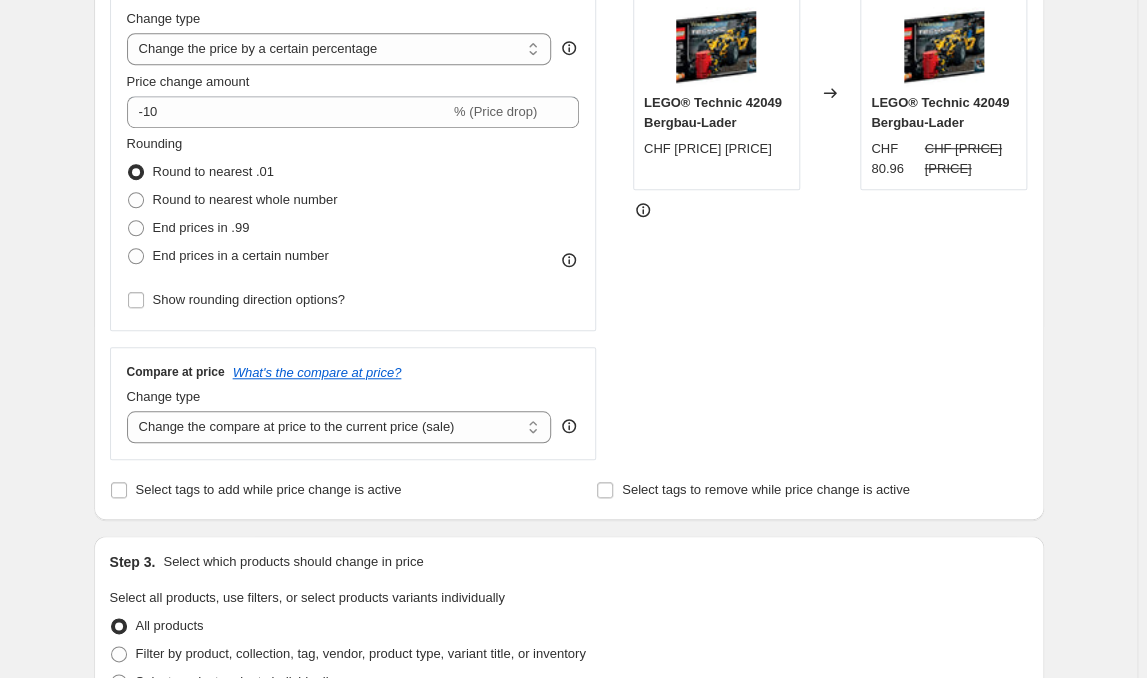 scroll, scrollTop: 402, scrollLeft: 0, axis: vertical 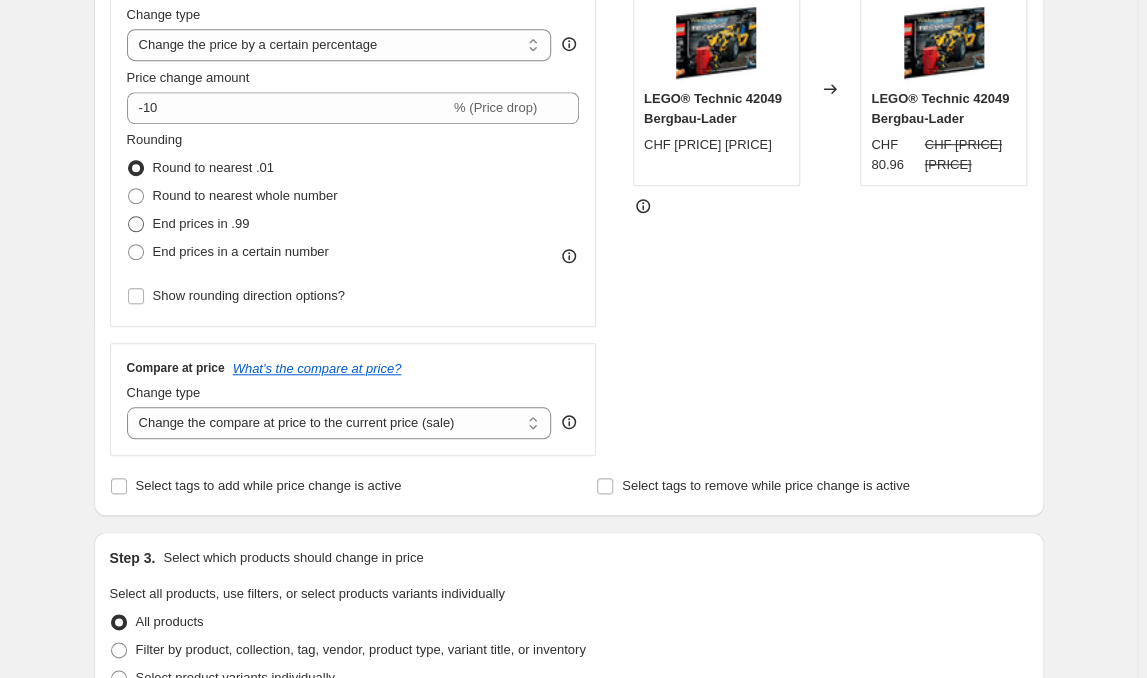 click on "End prices in .99" at bounding box center [201, 223] 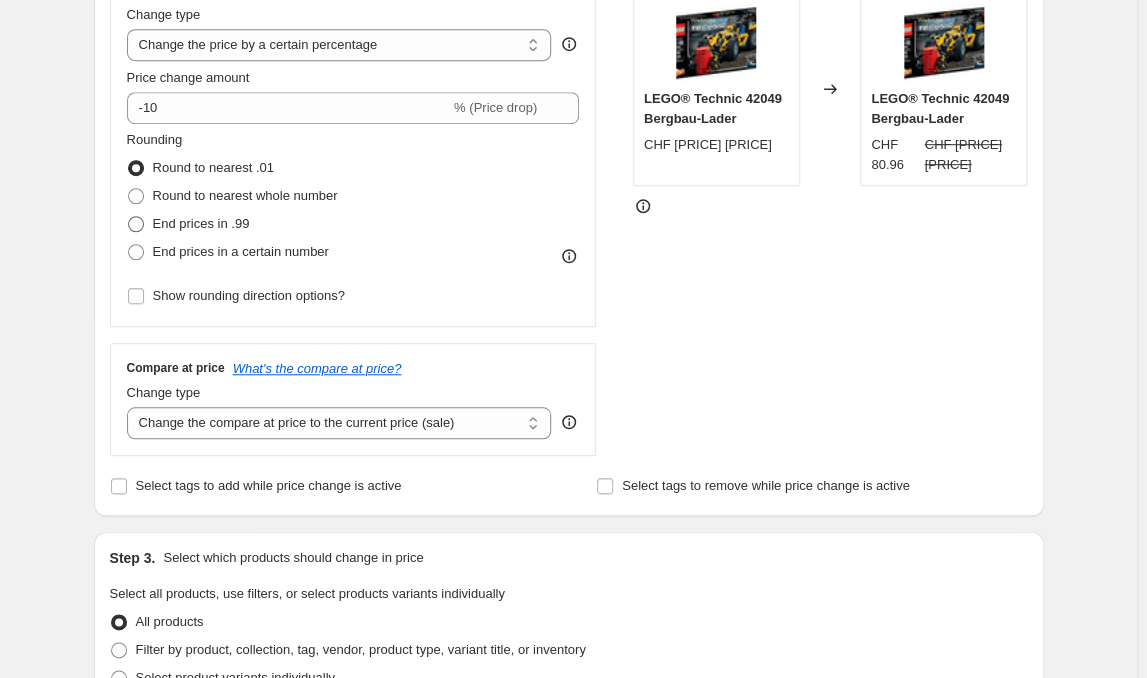 radio on "true" 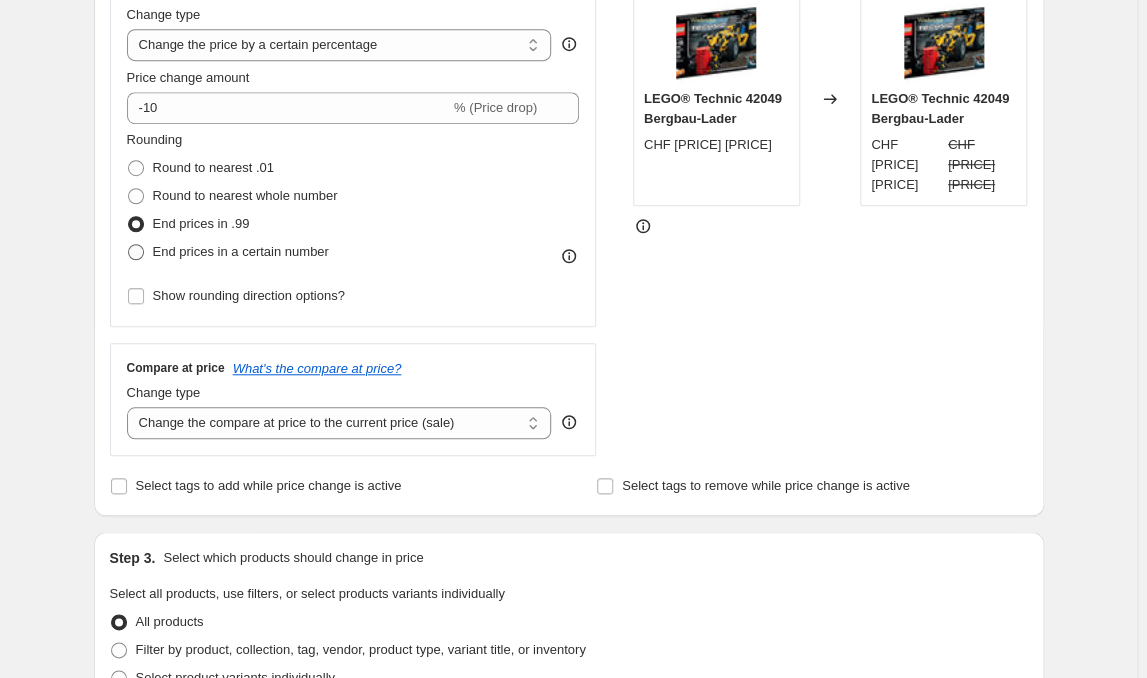click on "End prices in a certain number" at bounding box center (241, 251) 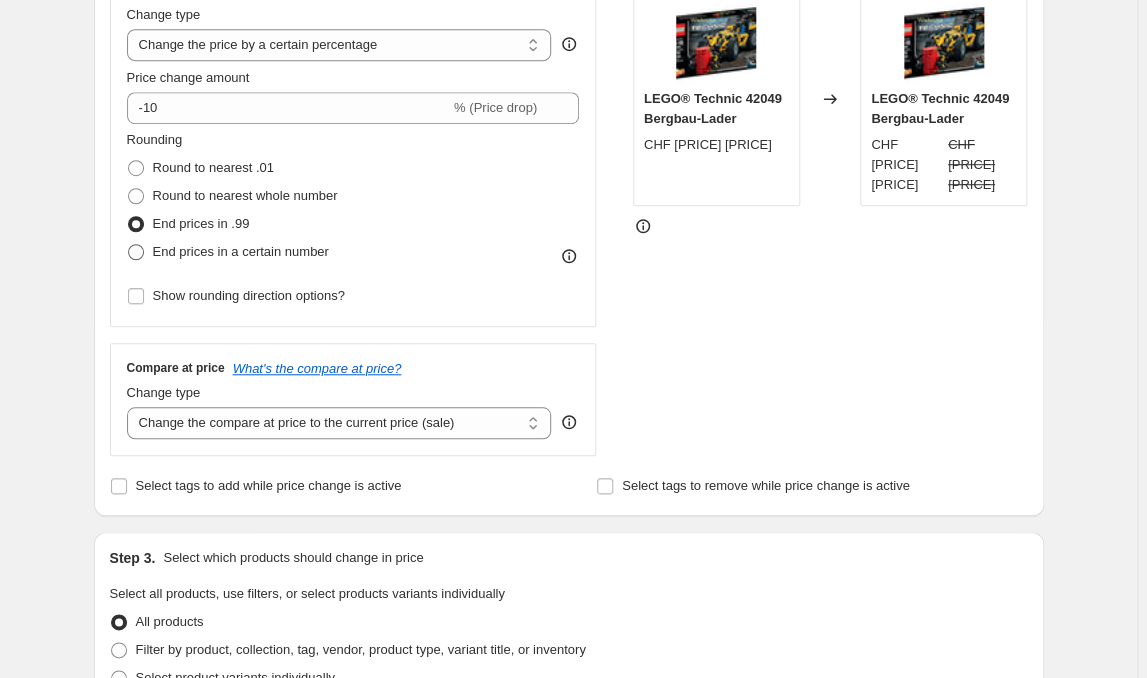 radio on "true" 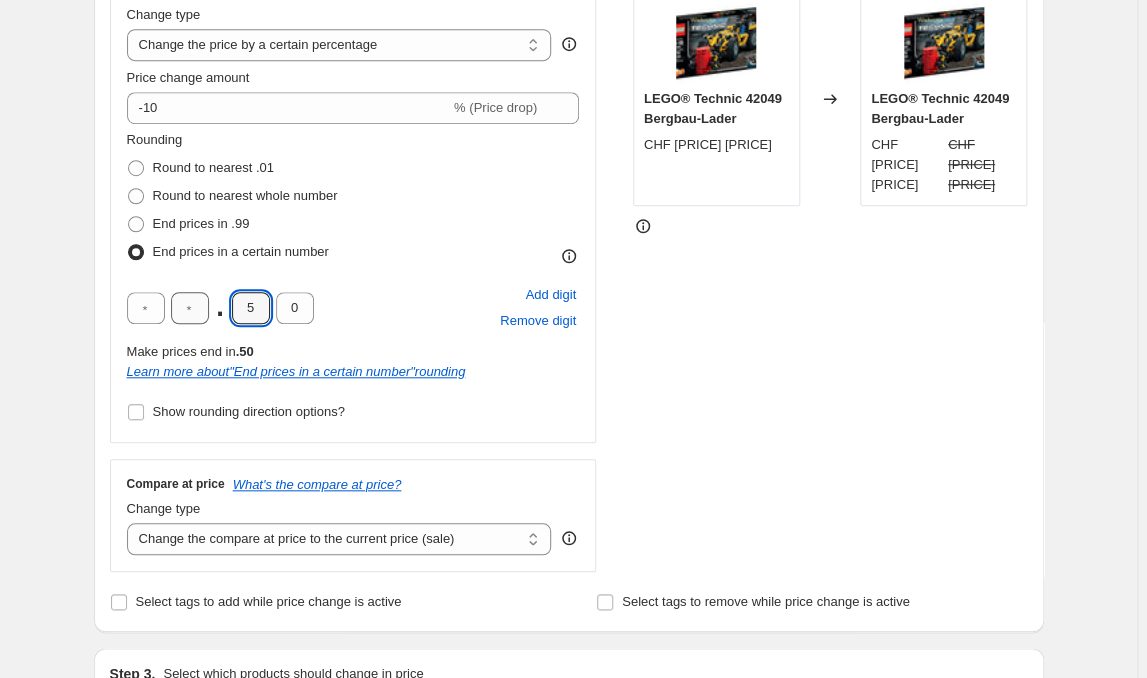 drag, startPoint x: 299, startPoint y: 267, endPoint x: 228, endPoint y: 265, distance: 71.02816 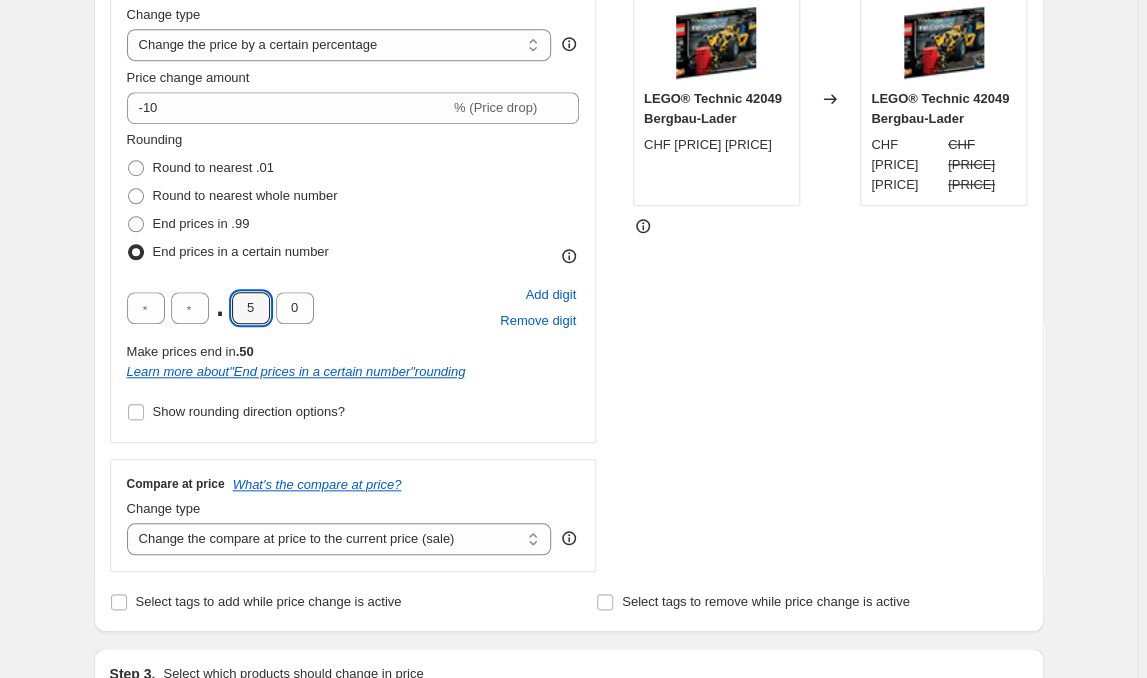 type on "9" 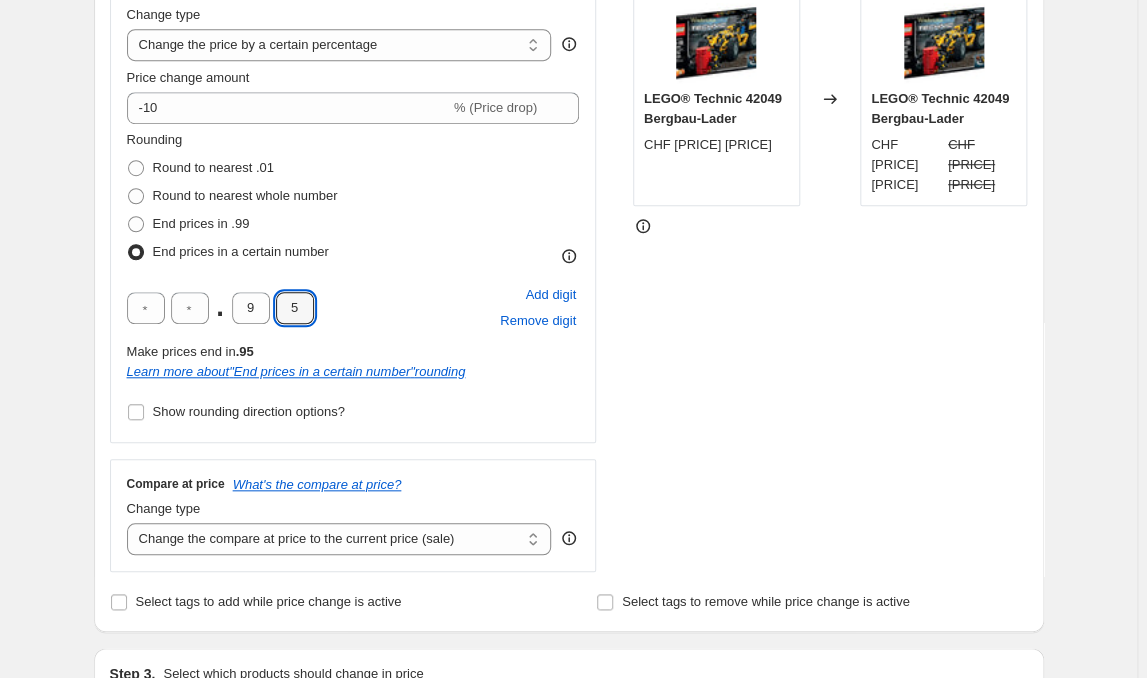 type on "5" 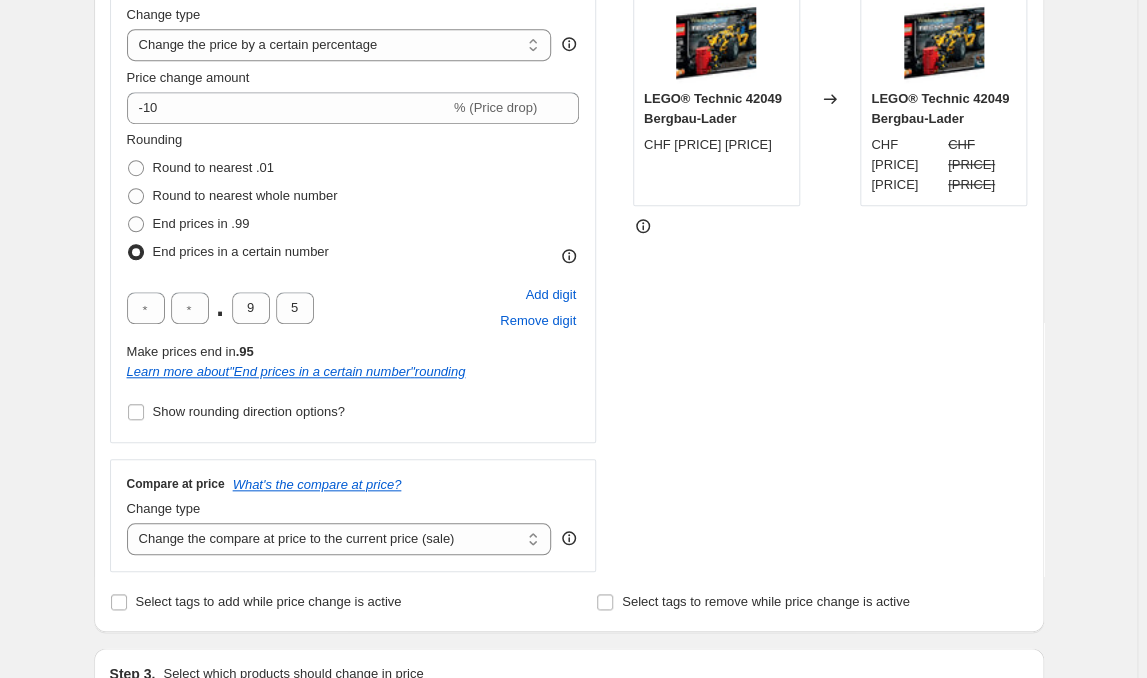 click on "Make prices end in  .95" at bounding box center [353, 352] 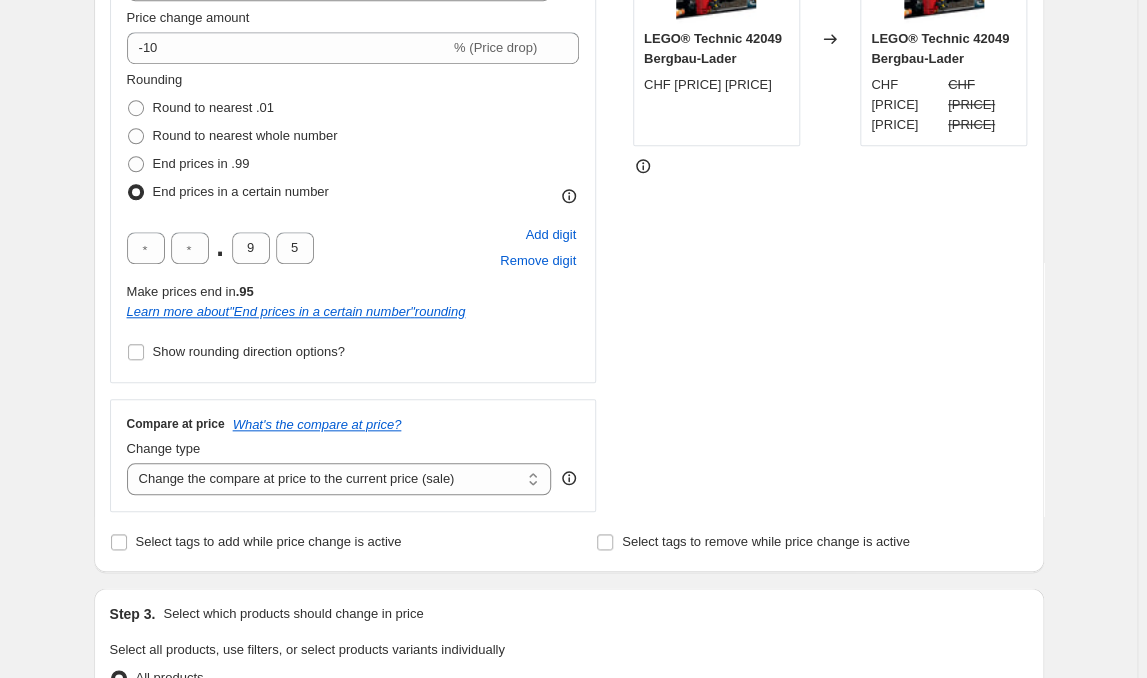 scroll, scrollTop: 503, scrollLeft: 0, axis: vertical 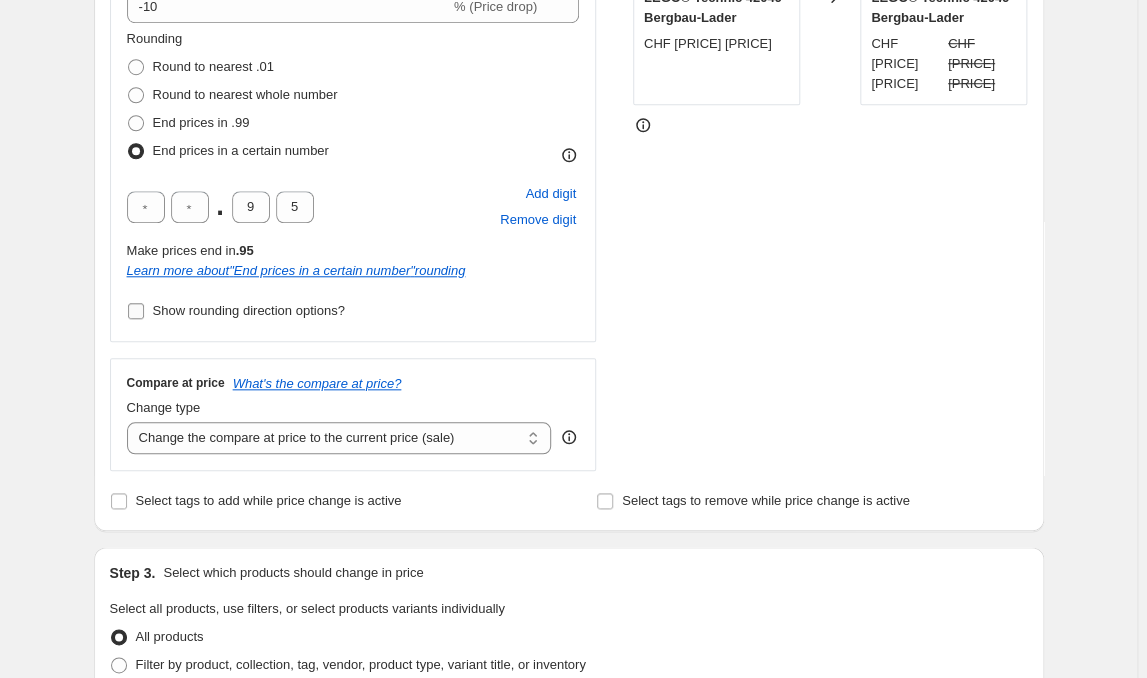 click on "Show rounding direction options?" at bounding box center (136, 311) 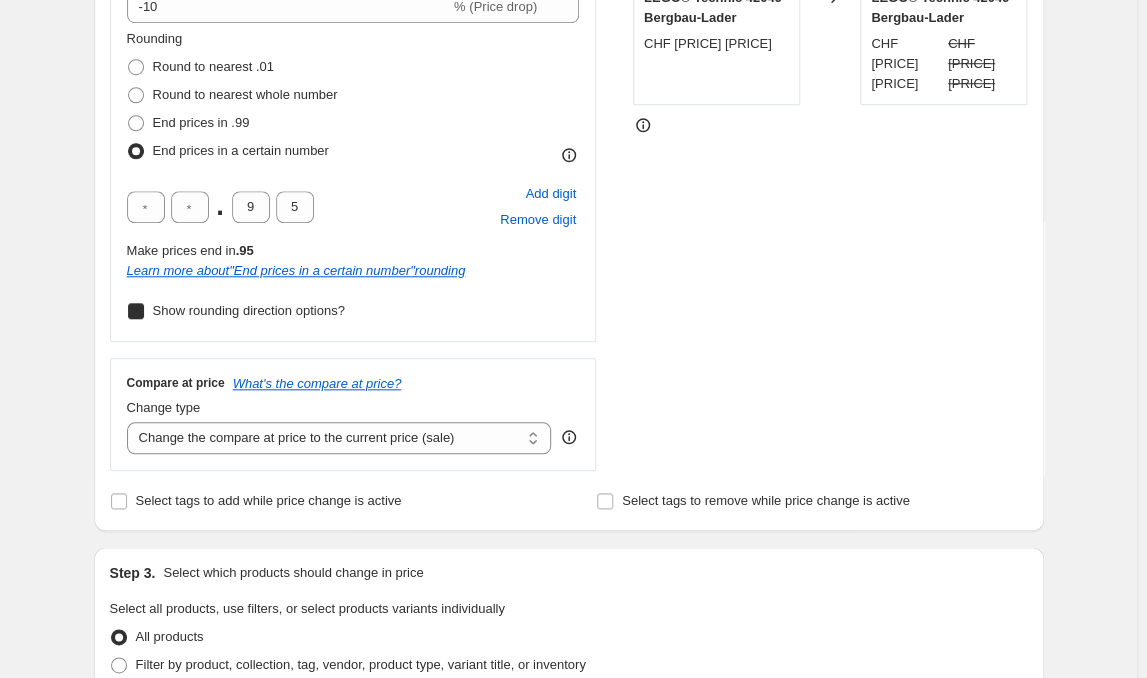 checkbox on "true" 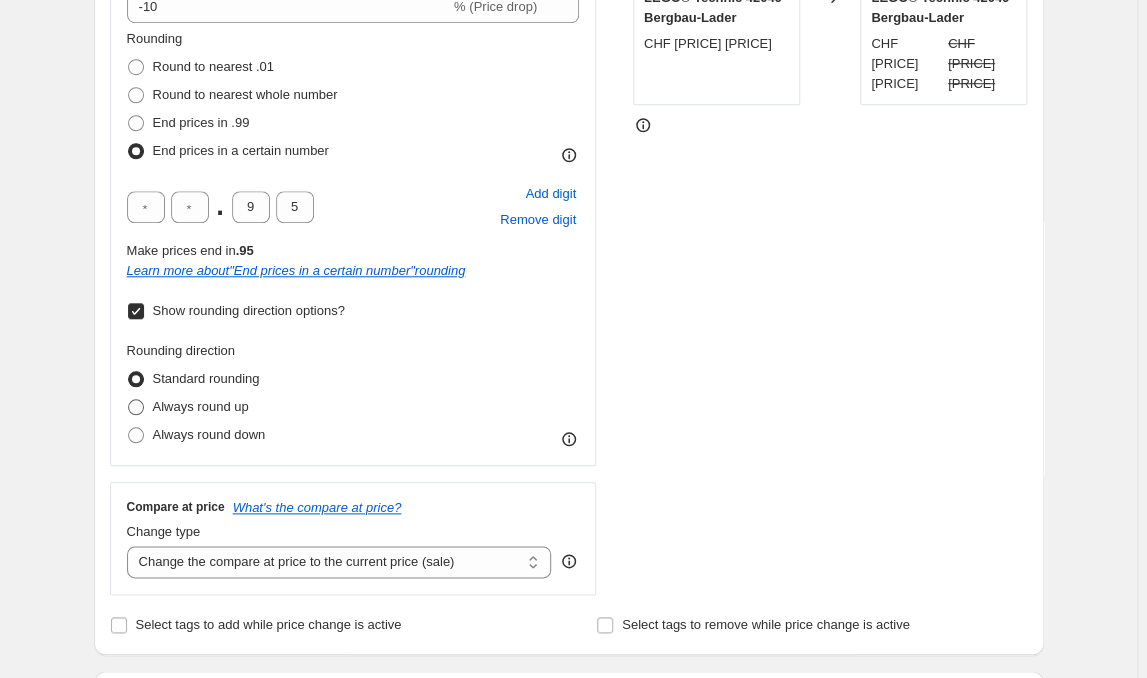 click on "Always round up" at bounding box center (201, 407) 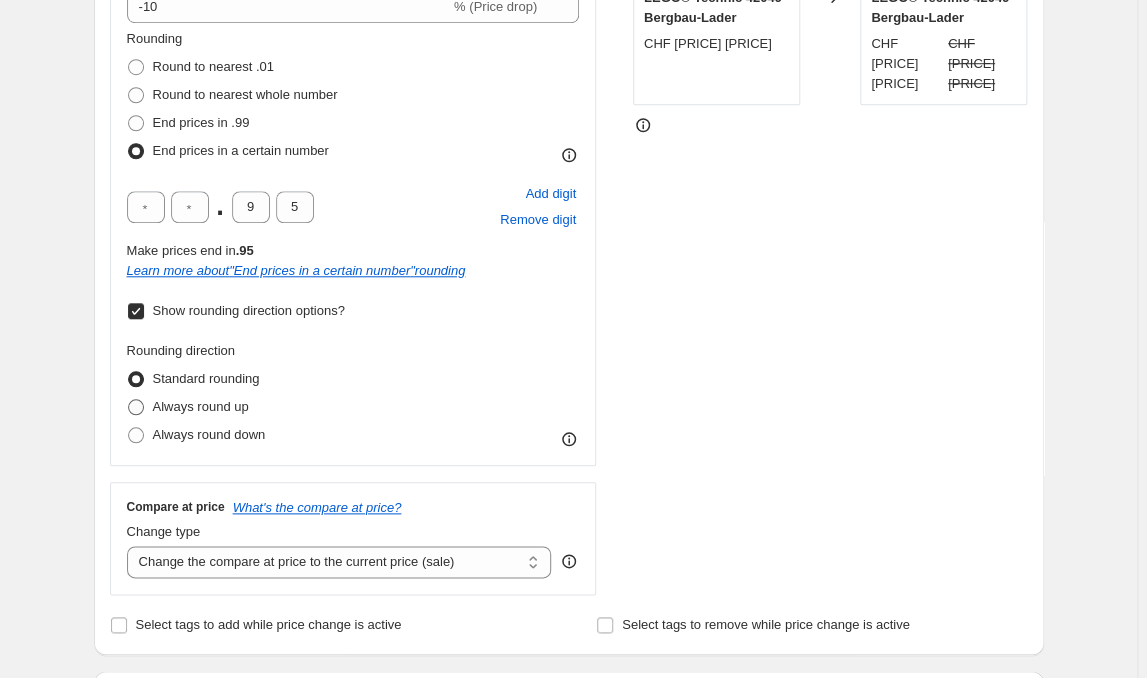 radio on "true" 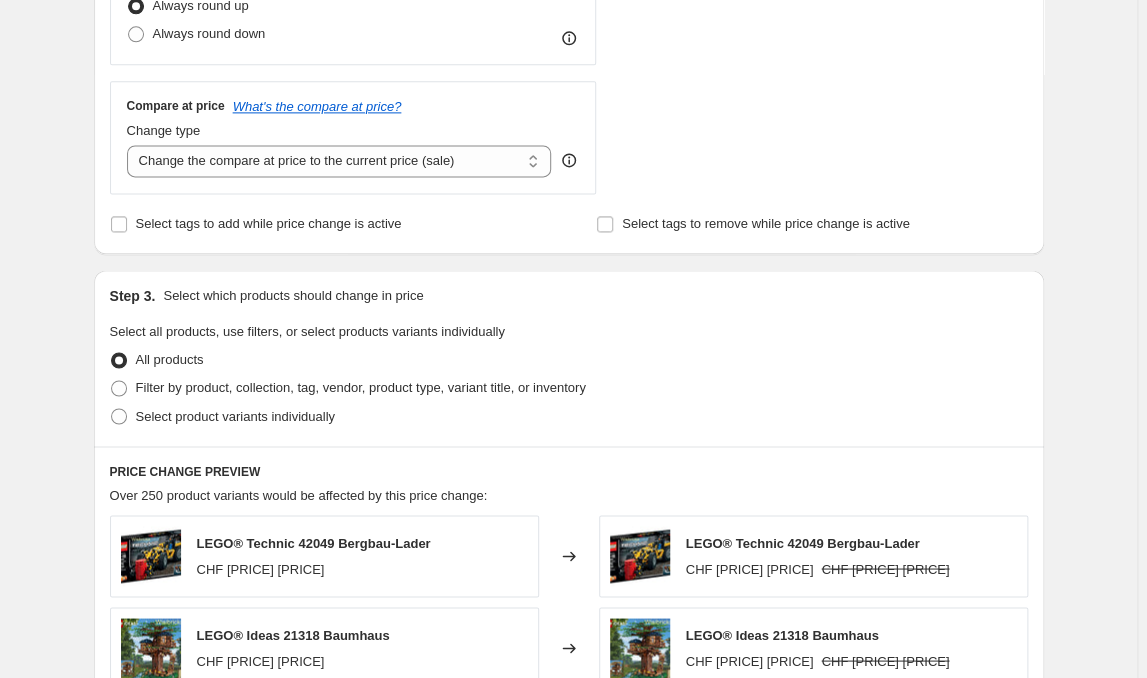 scroll, scrollTop: 906, scrollLeft: 0, axis: vertical 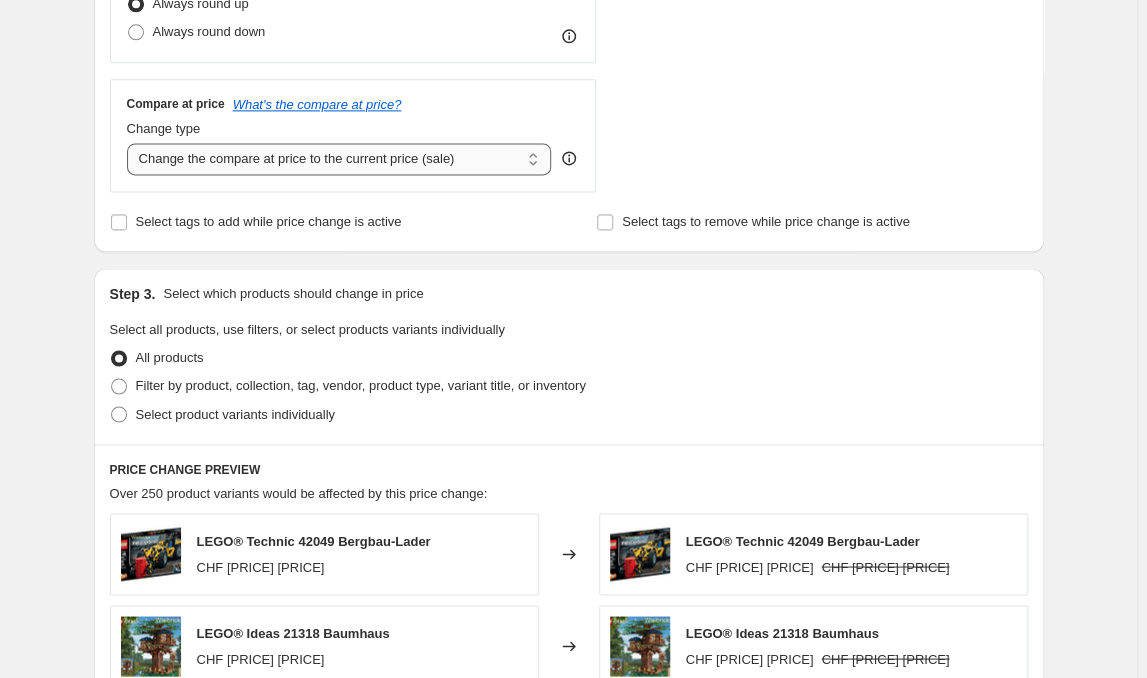 click on "Remove the compare at price" at bounding box center (0, 0) 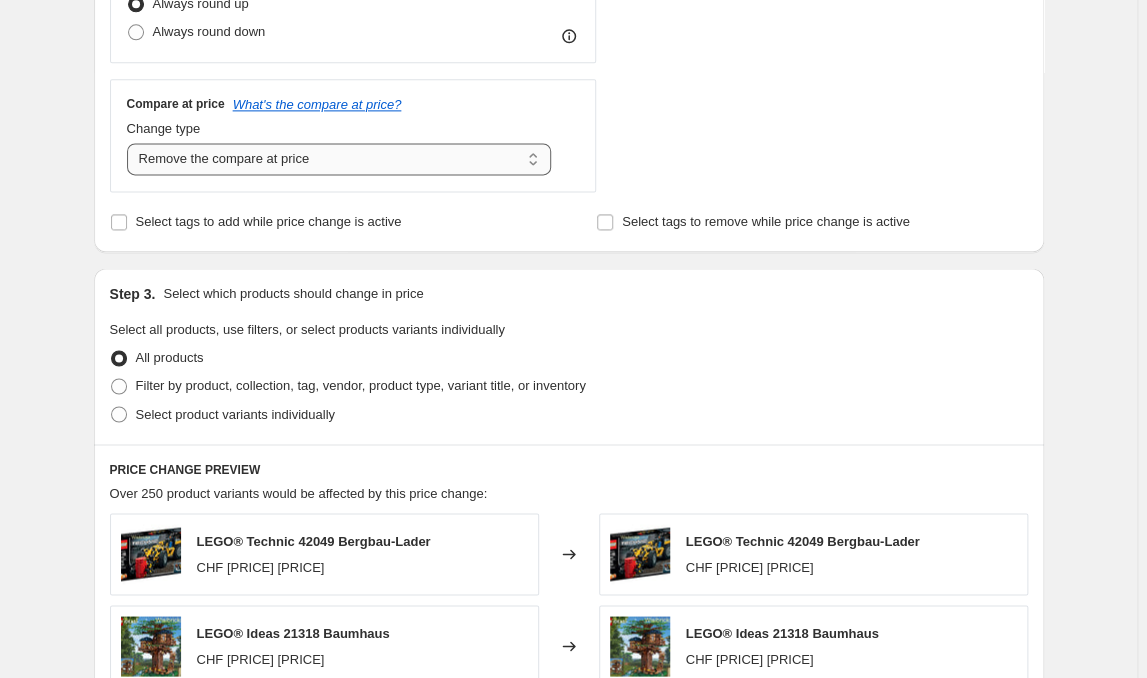 click on "Change the compare at price to the current price (sale) Change the compare at price to a certain amount Change the compare at price by a certain amount Change the compare at price by a certain percentage Change the compare at price by a certain amount relative to the actual price Change the compare at price by a certain percentage relative to the actual price Don't change the compare at price Remove the compare at price" at bounding box center [339, 159] 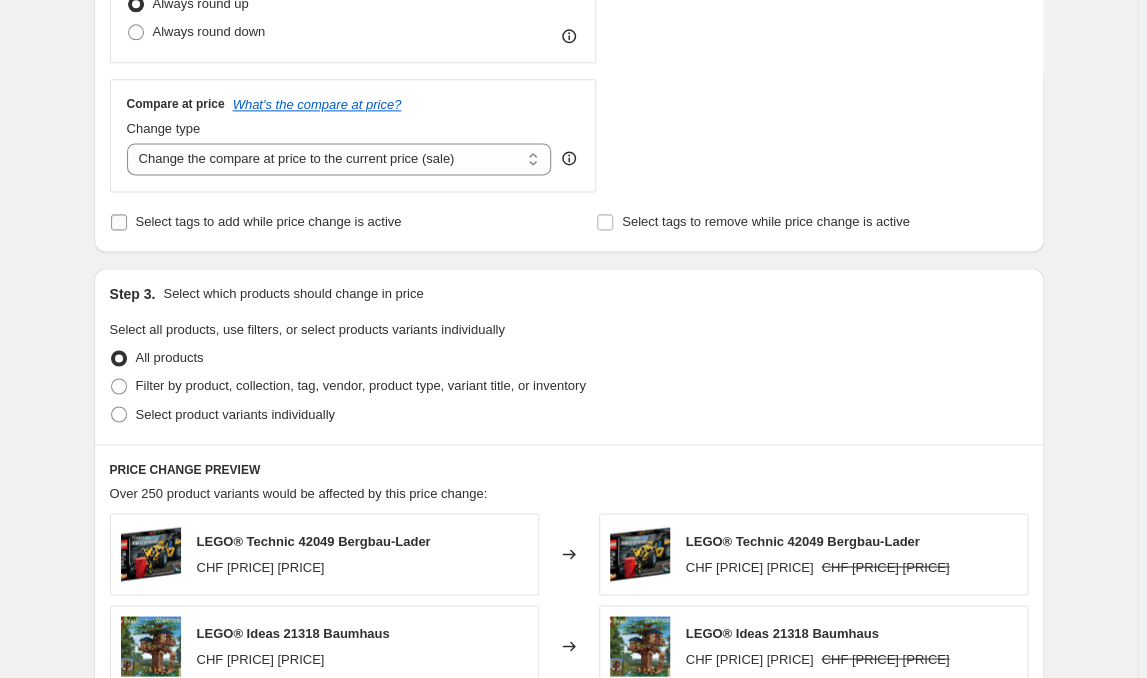 click on "Select tags to add while price change is active" at bounding box center [269, 221] 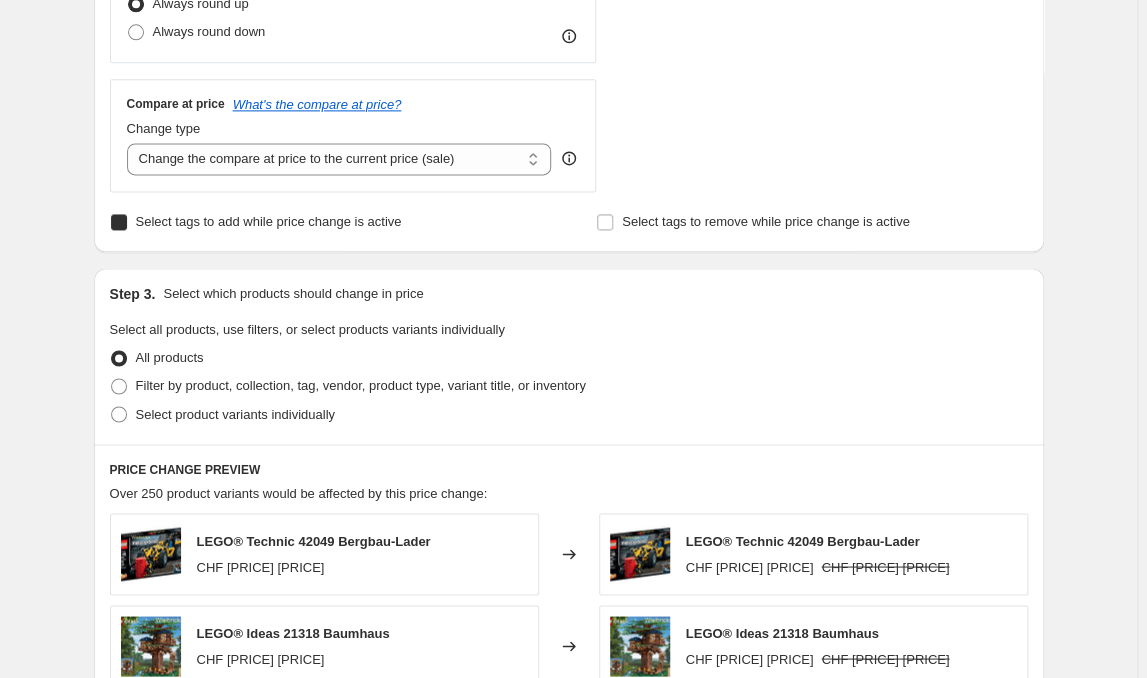 checkbox on "true" 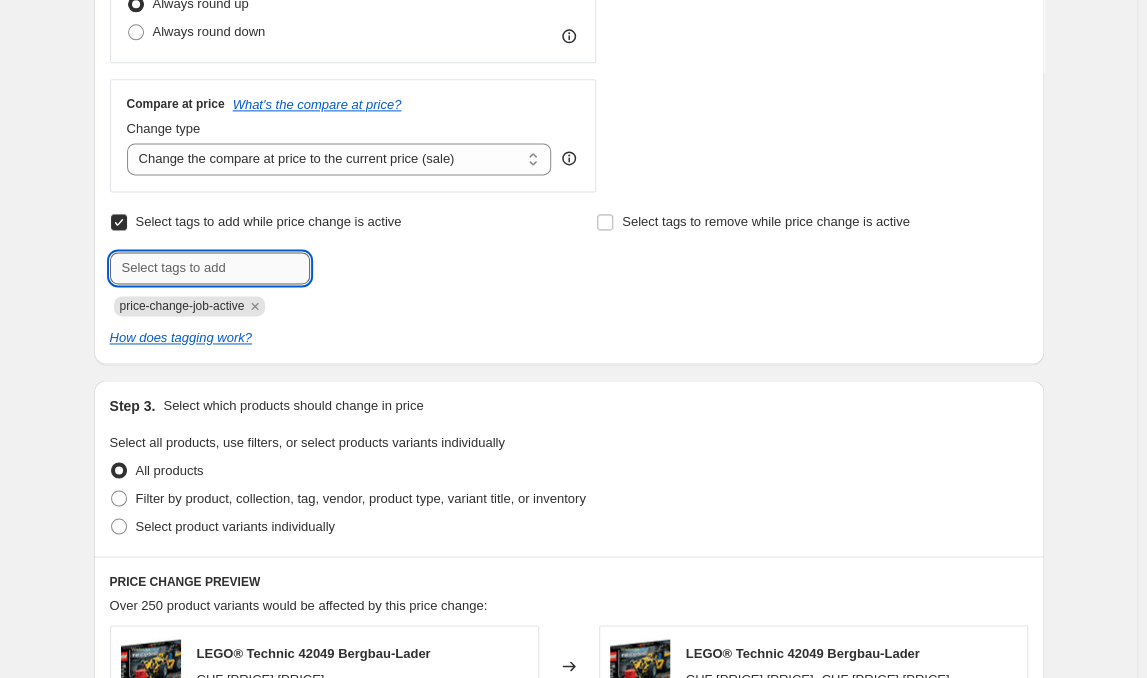 click at bounding box center (210, 268) 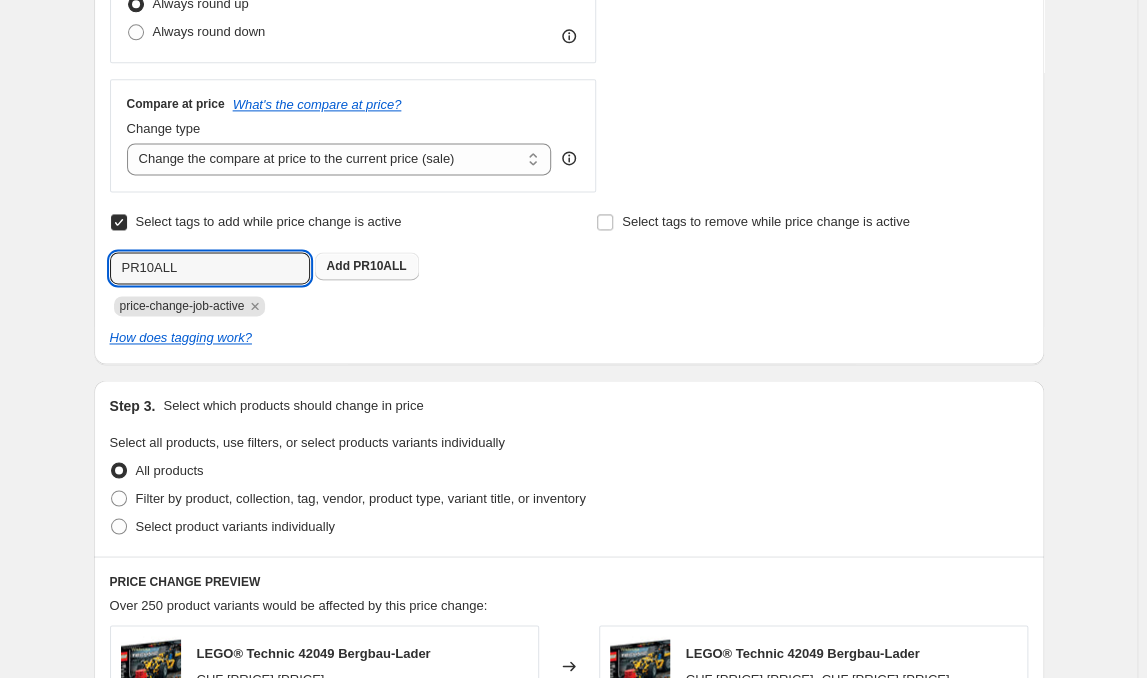 type on "PR10ALL" 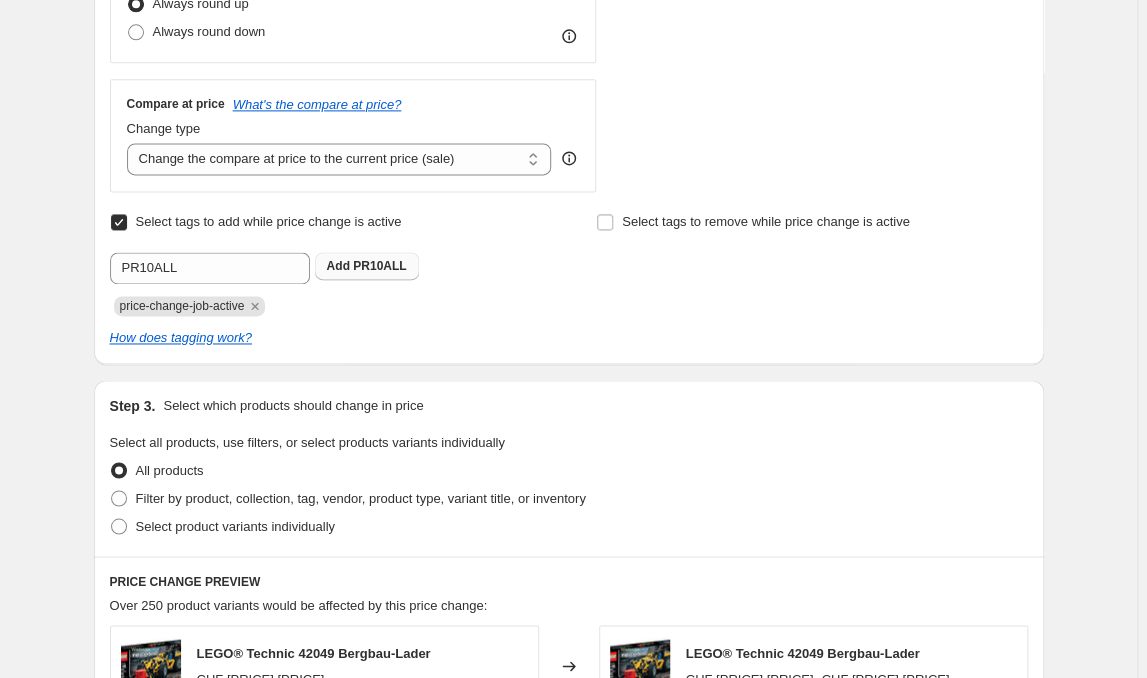 click on "PR10ALL" at bounding box center [379, 266] 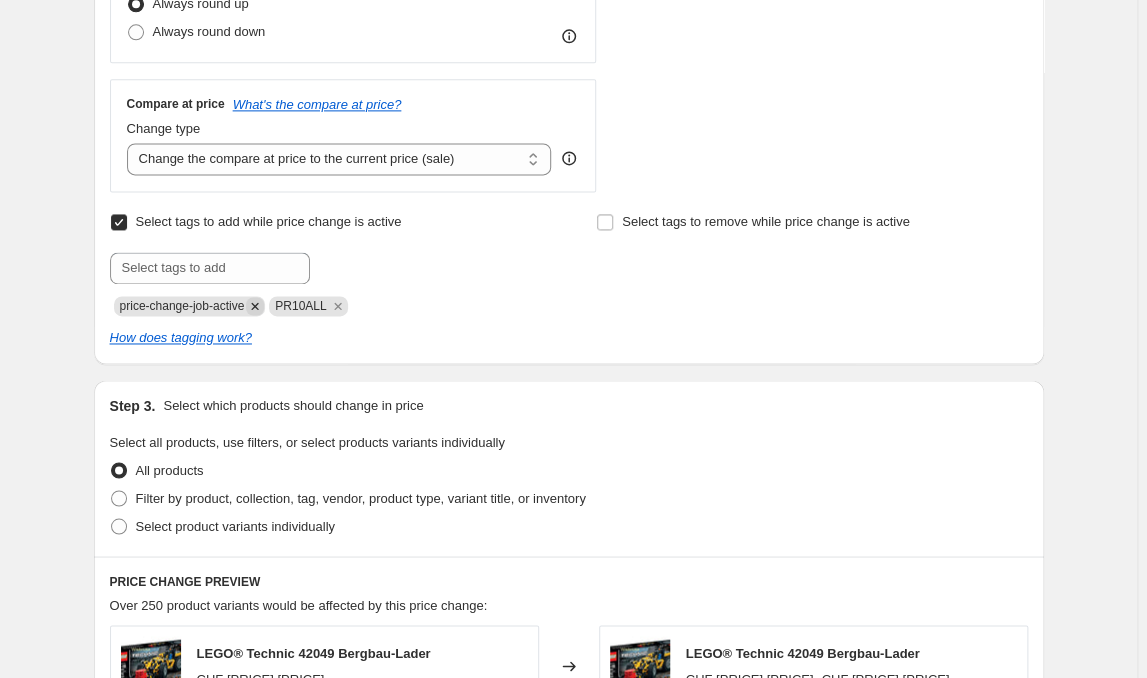 click 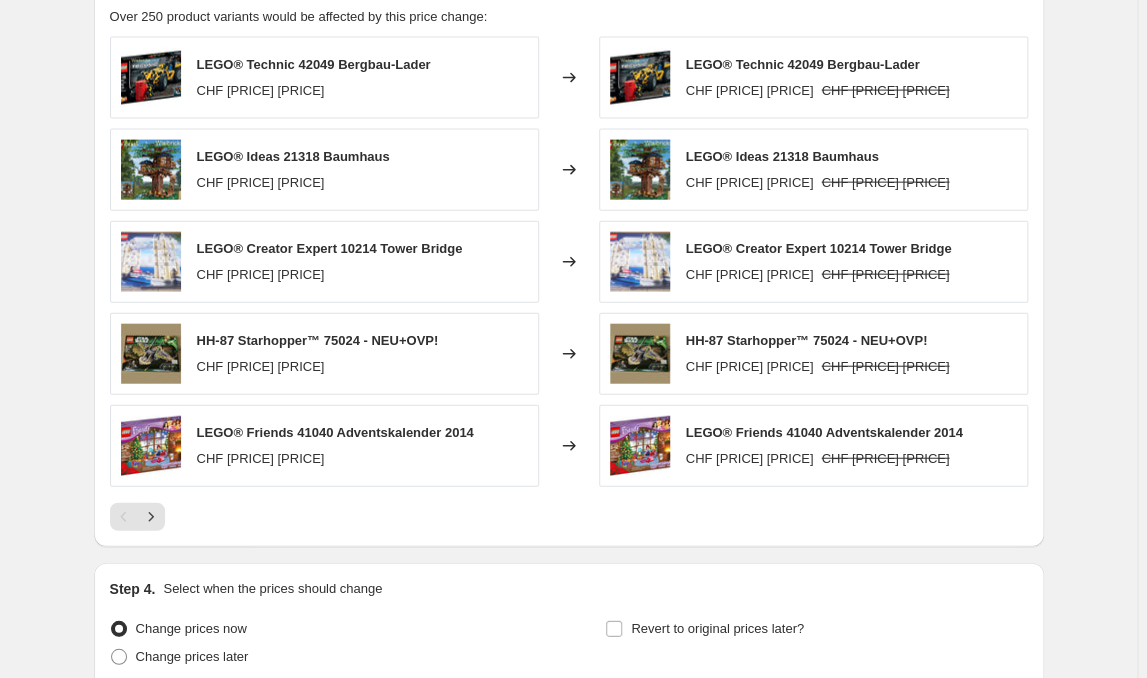 scroll, scrollTop: 1585, scrollLeft: 0, axis: vertical 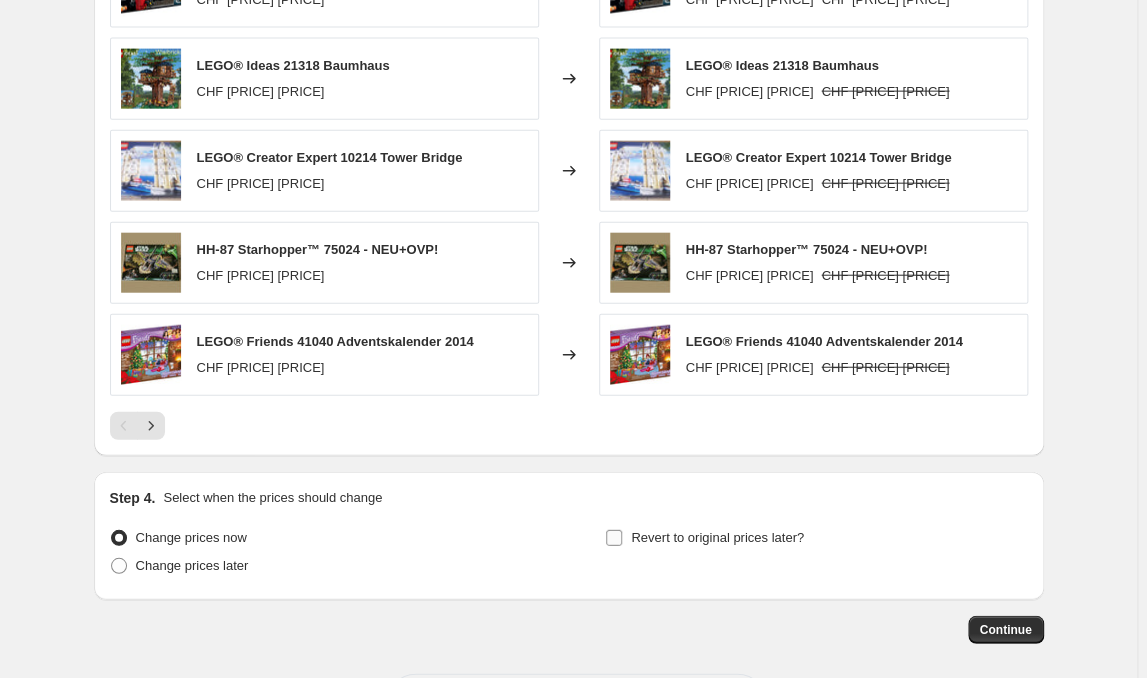 click on "Revert to original prices later?" at bounding box center [717, 537] 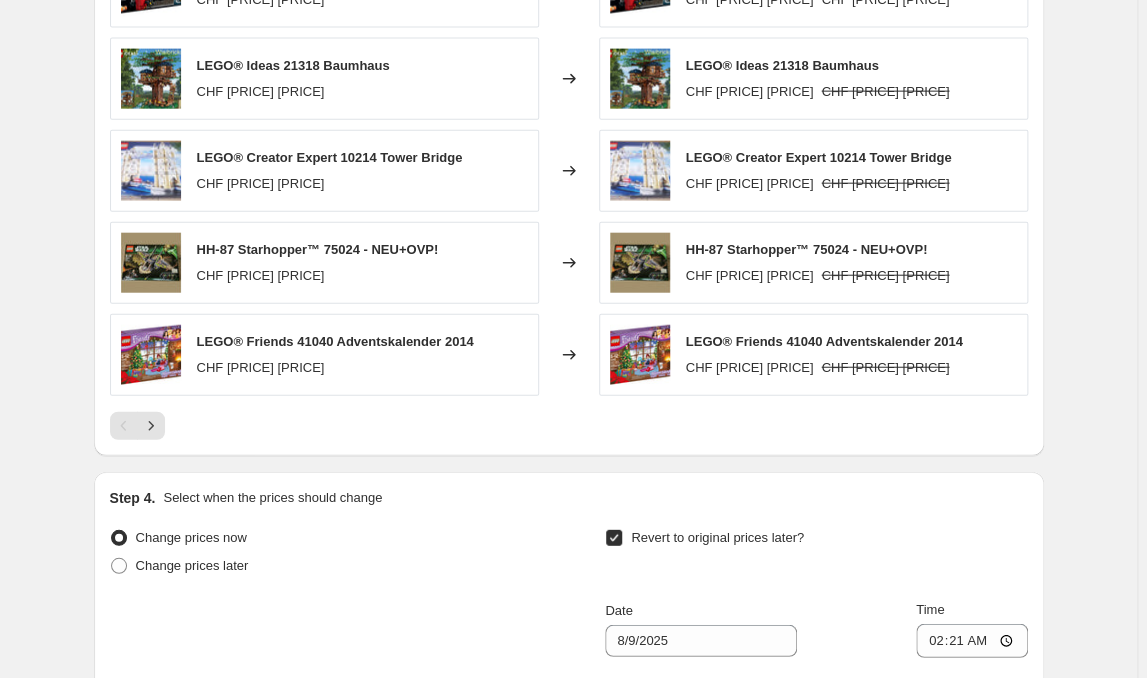 click on "Revert to original prices later?" at bounding box center (717, 537) 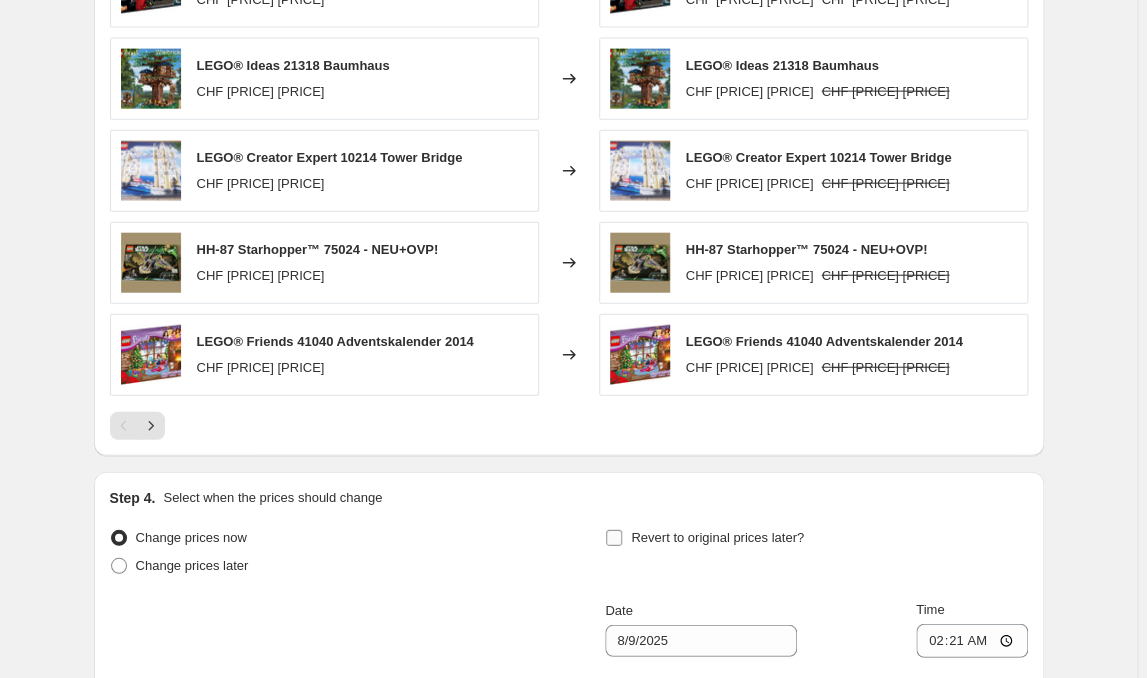 checkbox on "false" 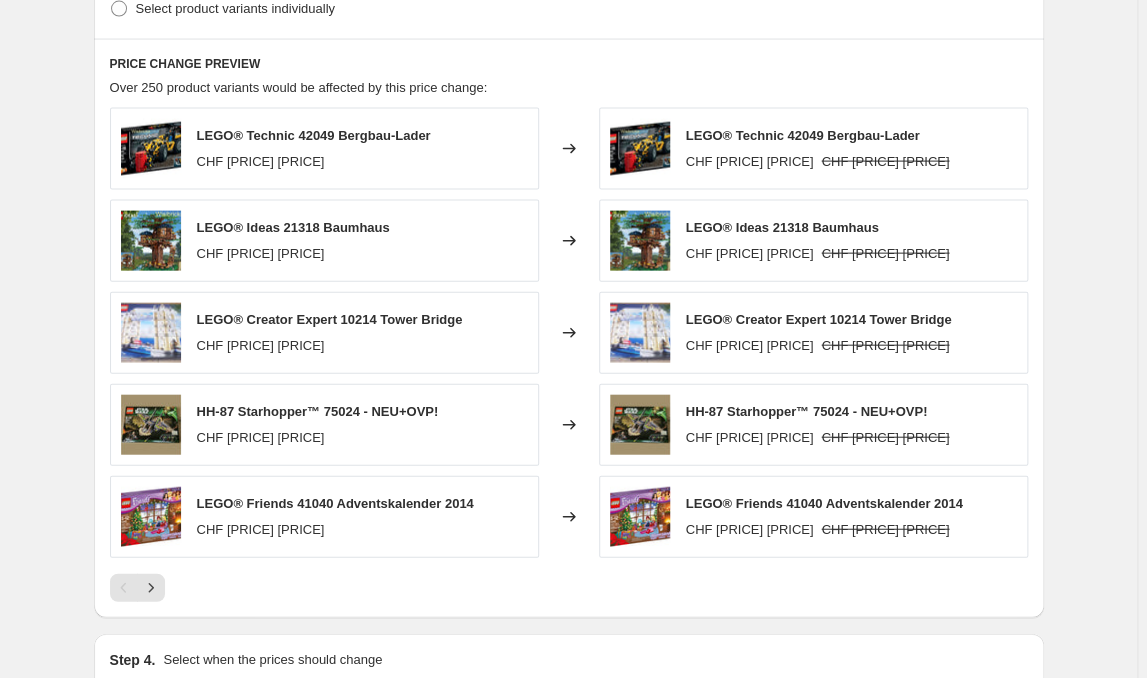 scroll, scrollTop: 1585, scrollLeft: 0, axis: vertical 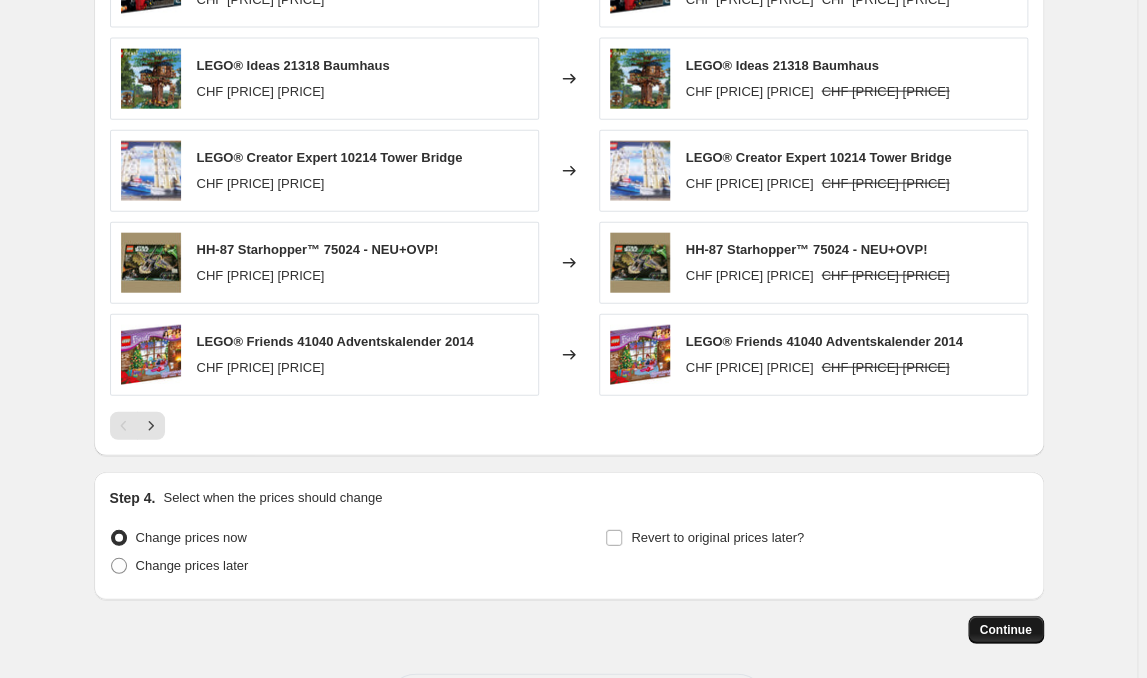 click on "Continue" at bounding box center (1006, 630) 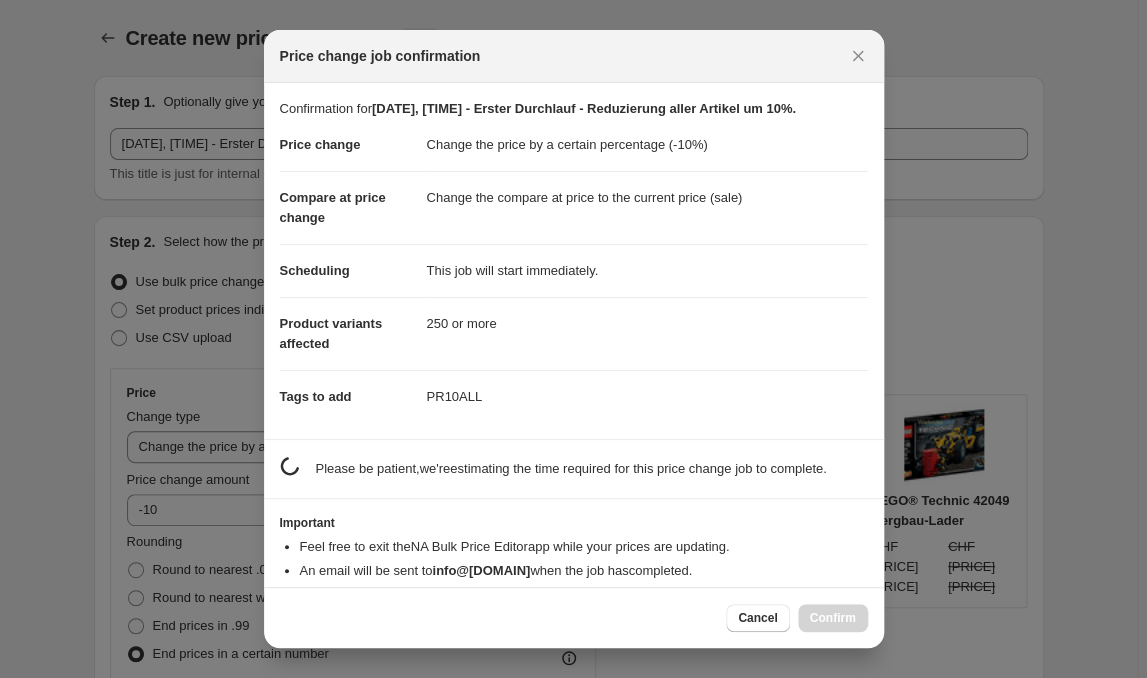 scroll, scrollTop: 0, scrollLeft: 0, axis: both 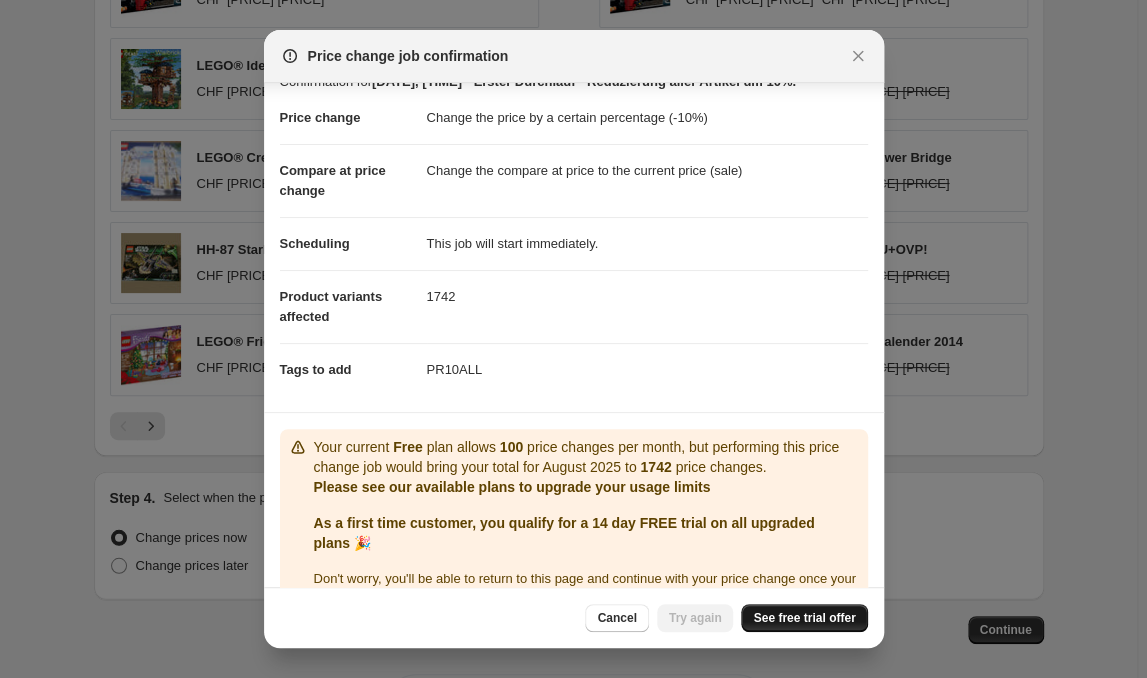 click on "See free trial offer" at bounding box center (804, 618) 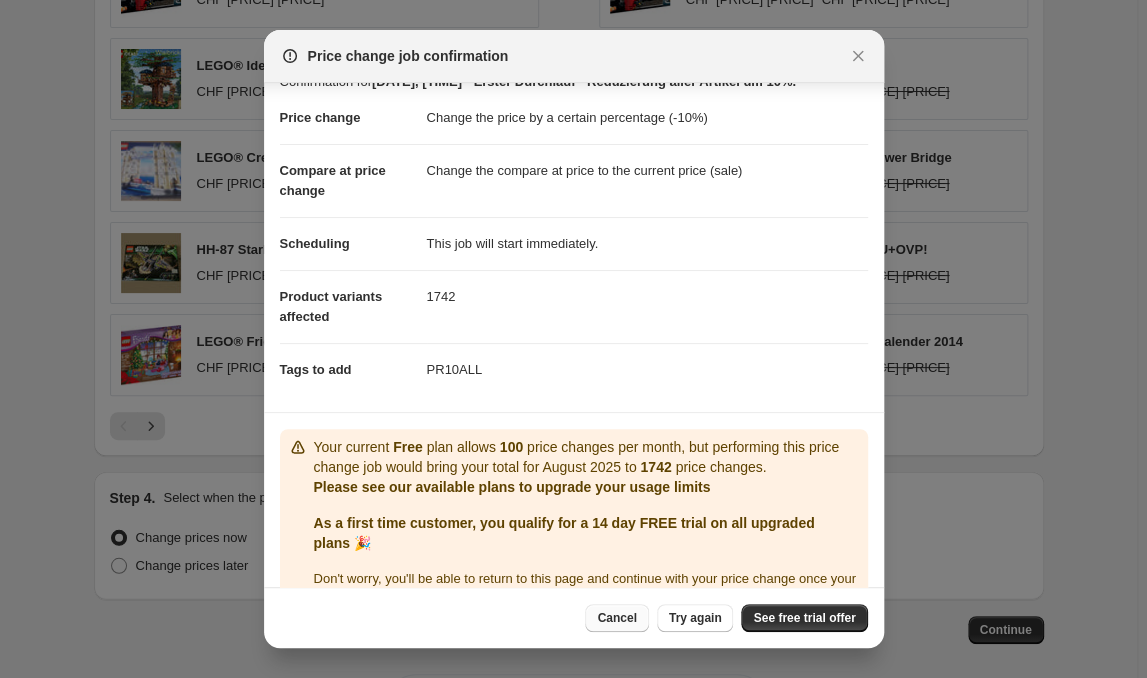 click on "Cancel" at bounding box center (616, 618) 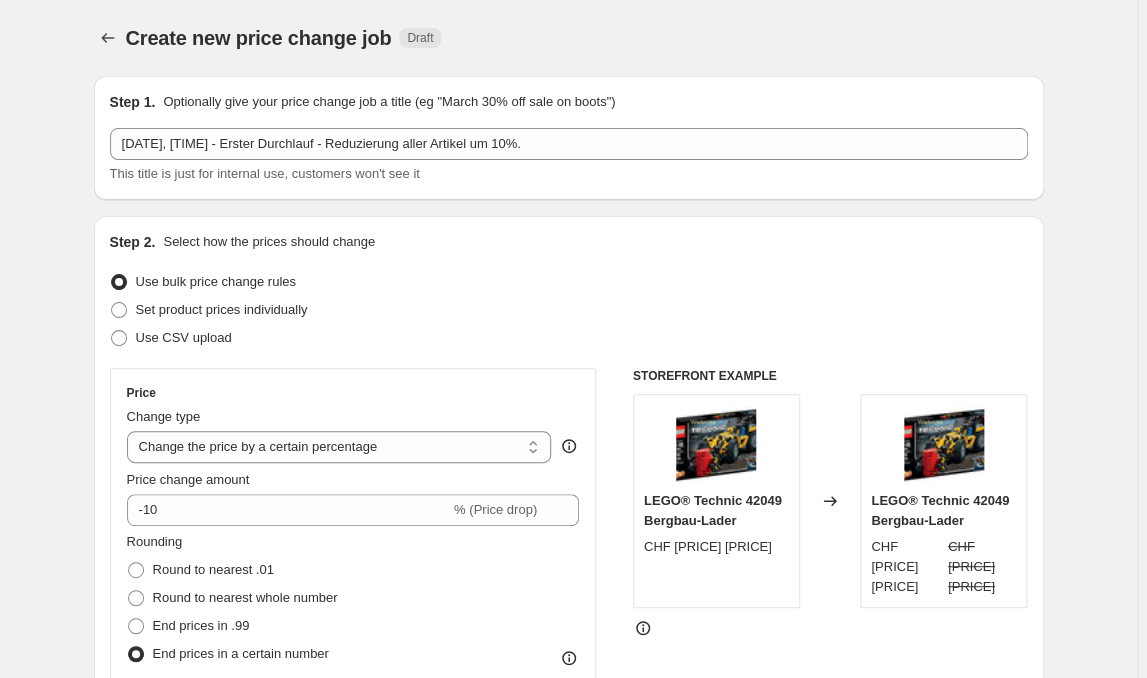 scroll, scrollTop: 1585, scrollLeft: 0, axis: vertical 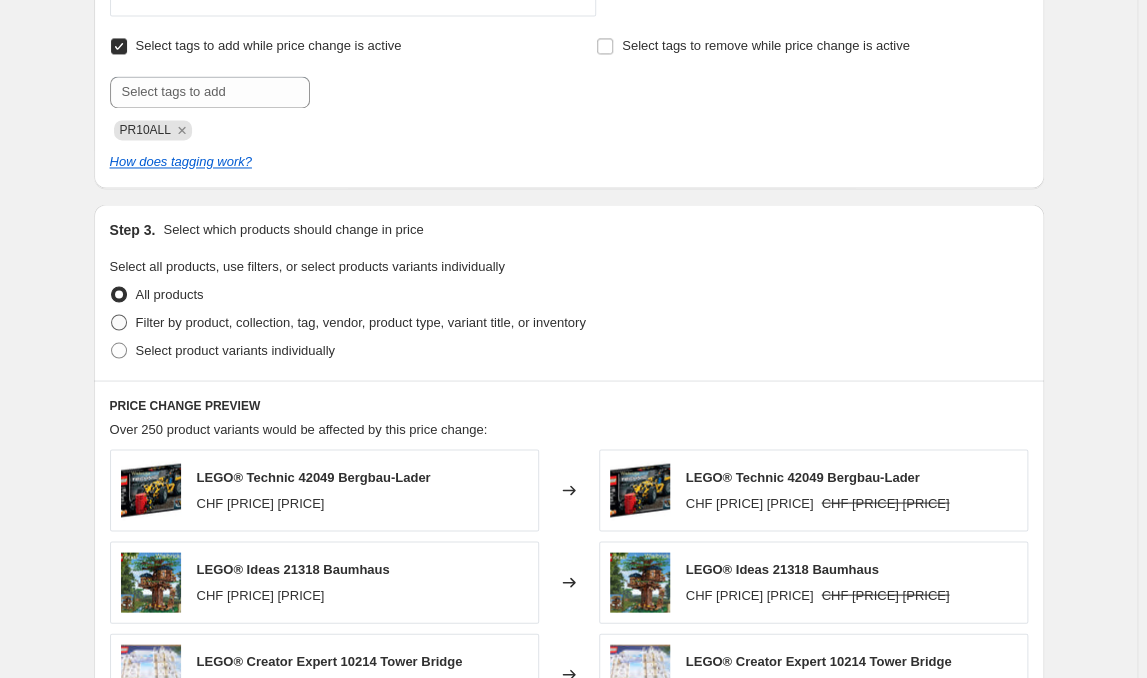 click on "Filter by product, collection, tag, vendor, product type, variant title, or inventory" at bounding box center [361, 321] 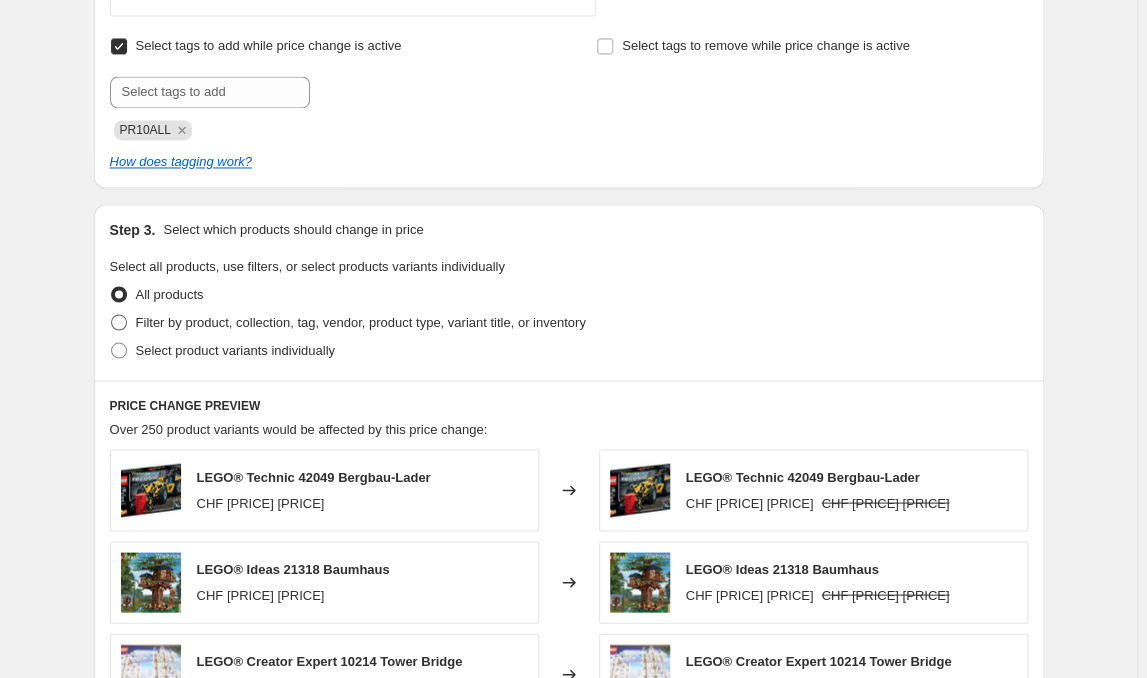 radio on "true" 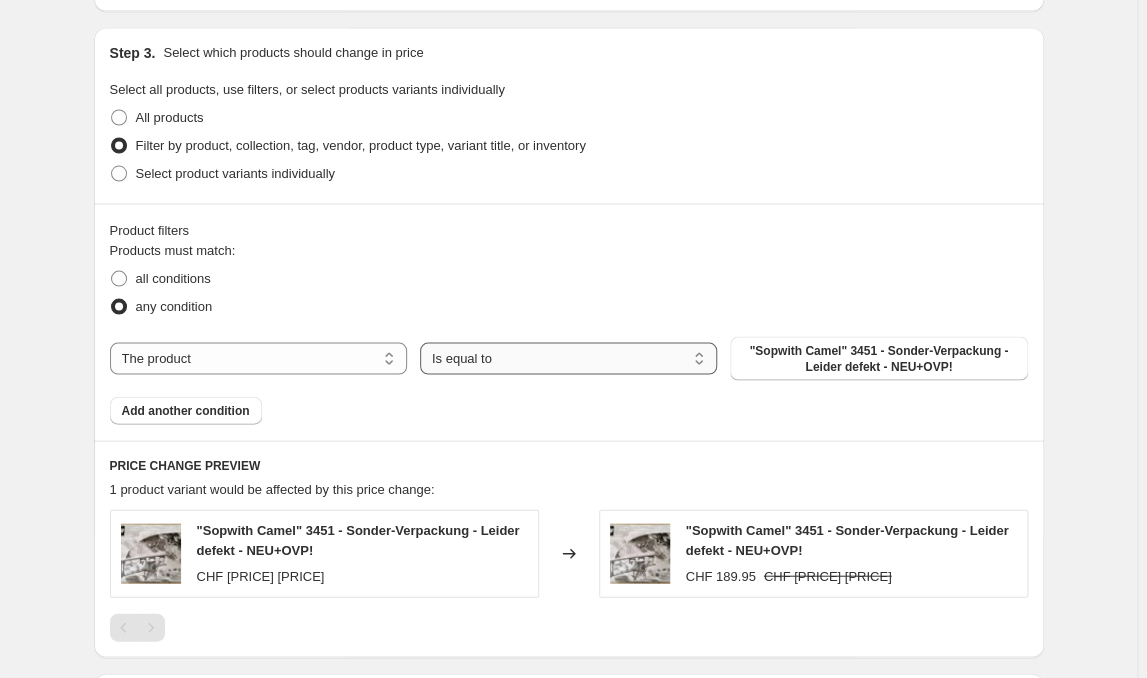 scroll, scrollTop: 1283, scrollLeft: 0, axis: vertical 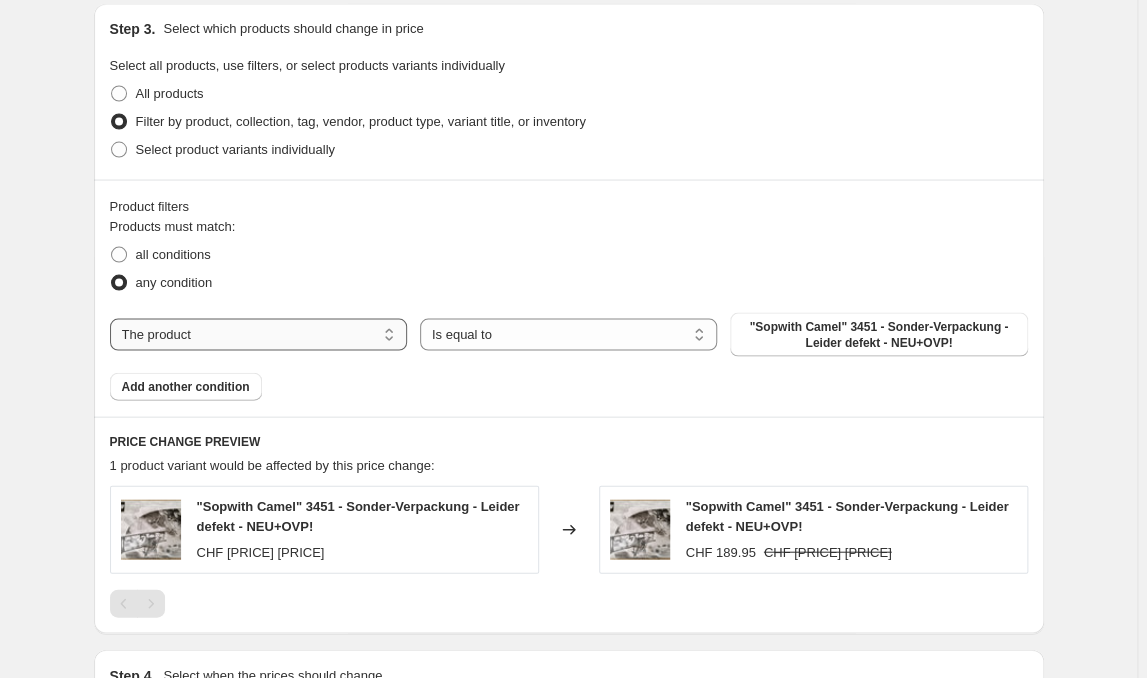 select on "product_status" 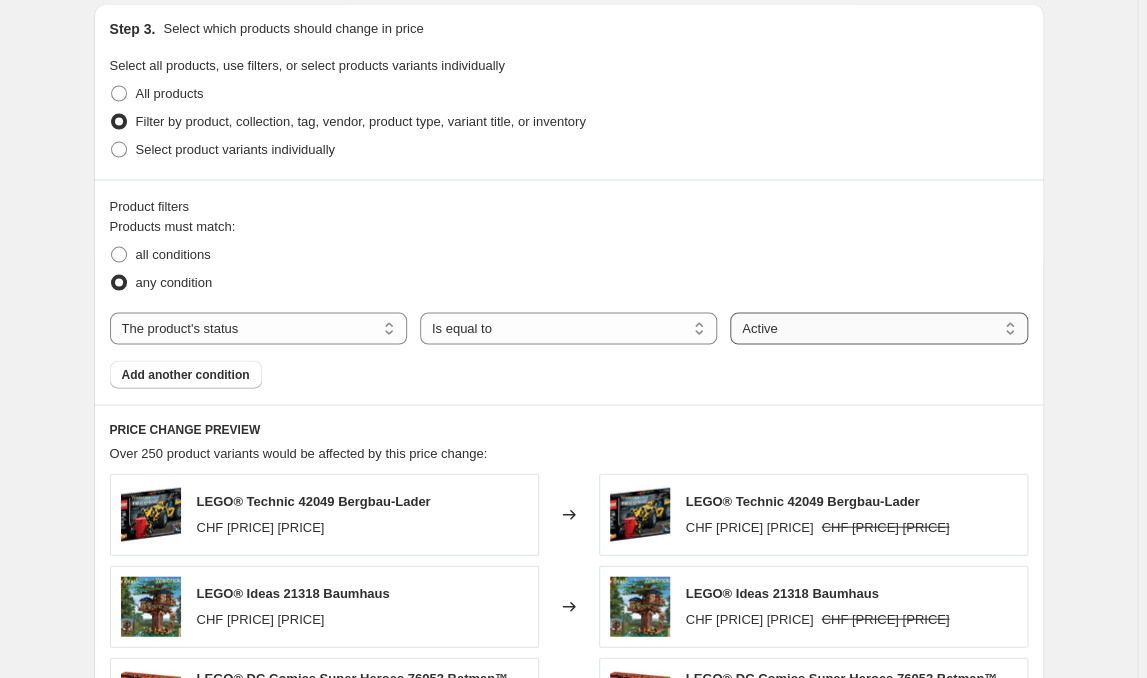 click on "Active Draft Archived" at bounding box center [878, 328] 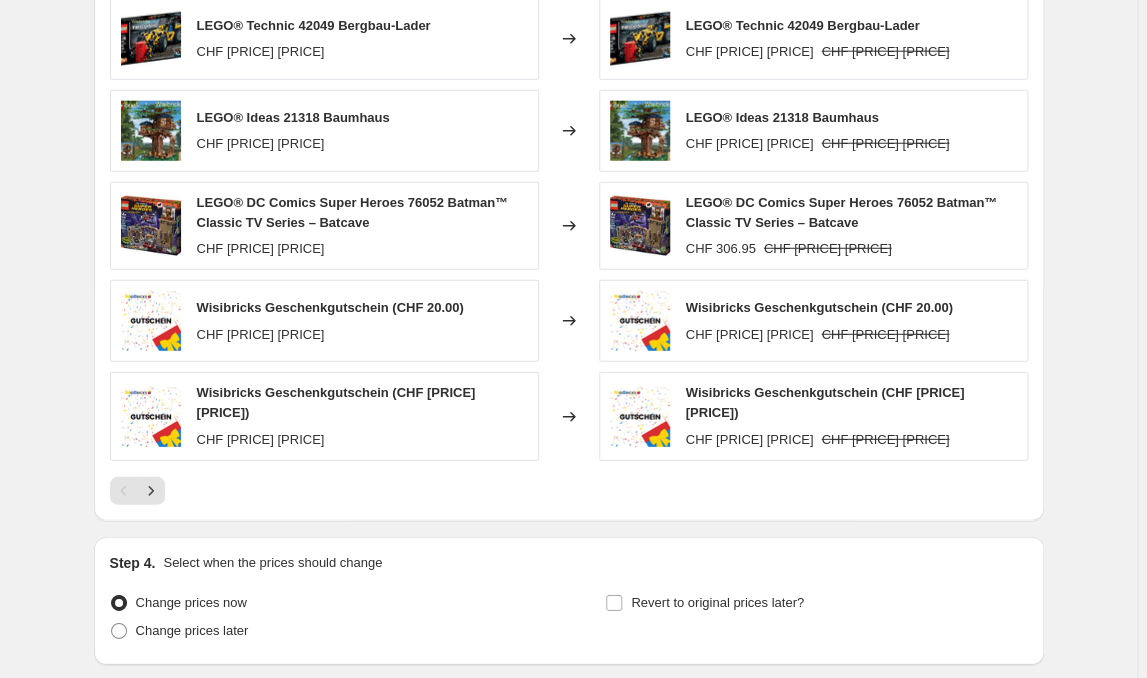 scroll, scrollTop: 1802, scrollLeft: 0, axis: vertical 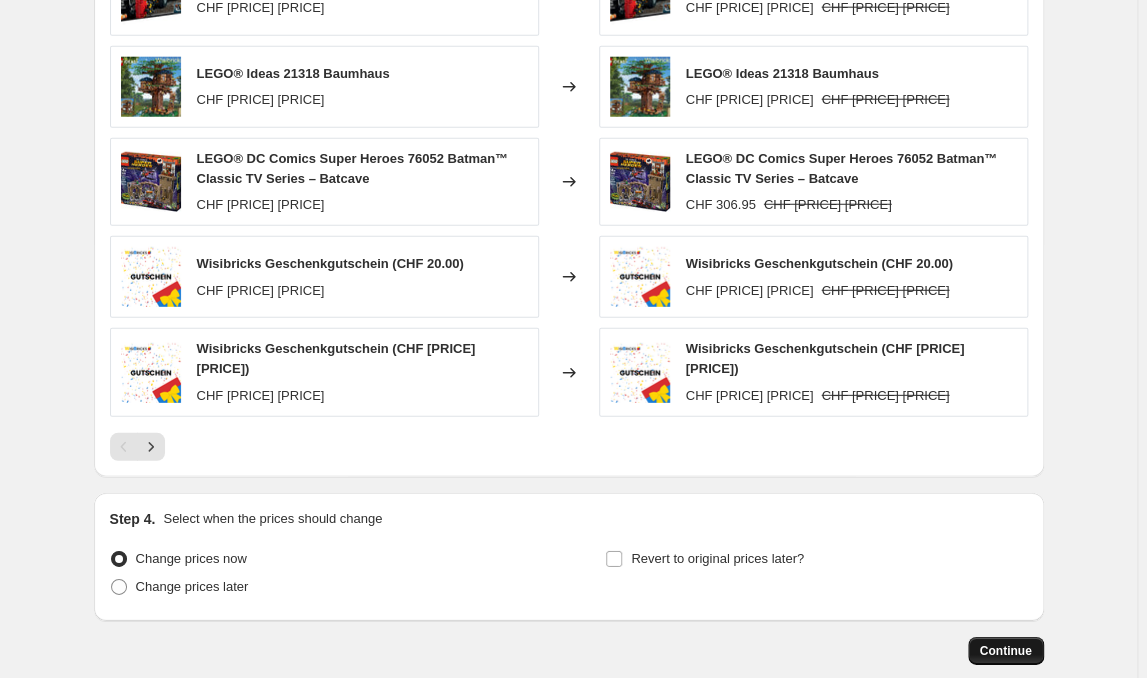click on "Continue" at bounding box center (1006, 651) 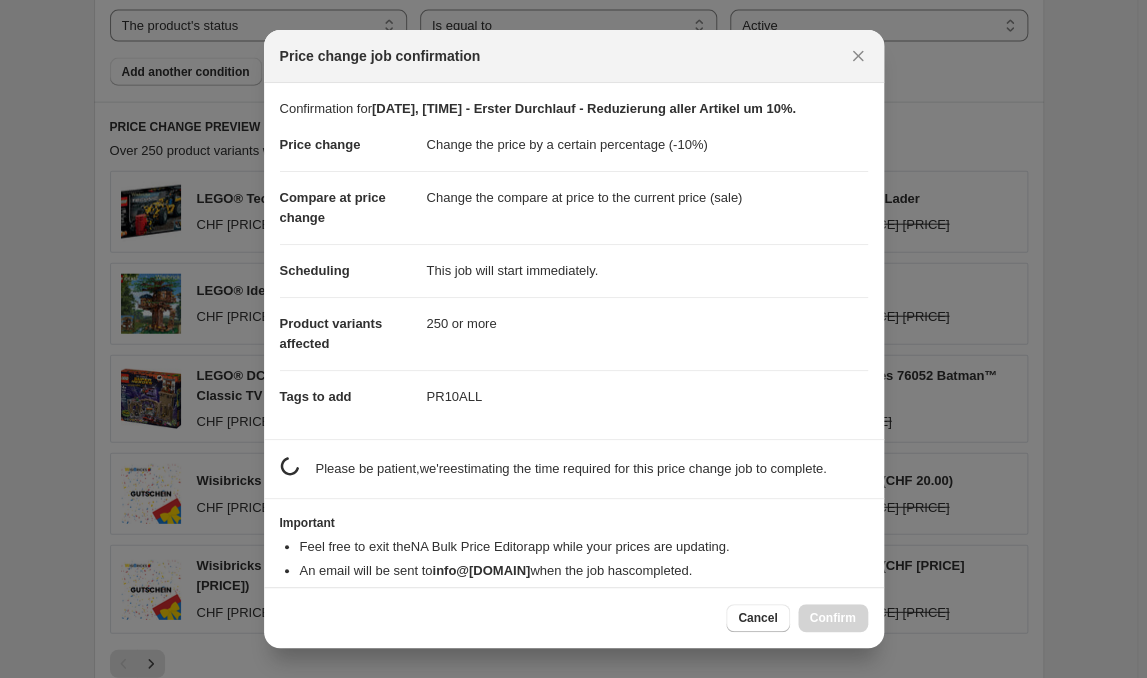 scroll, scrollTop: 1802, scrollLeft: 0, axis: vertical 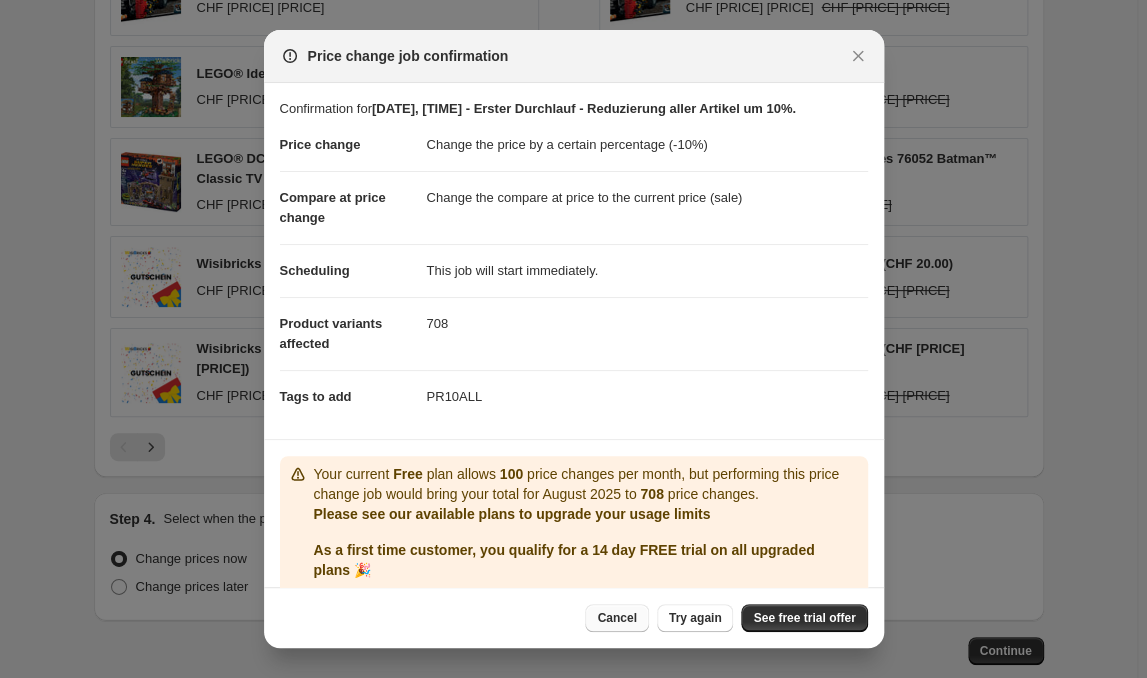 click on "Cancel" at bounding box center (616, 618) 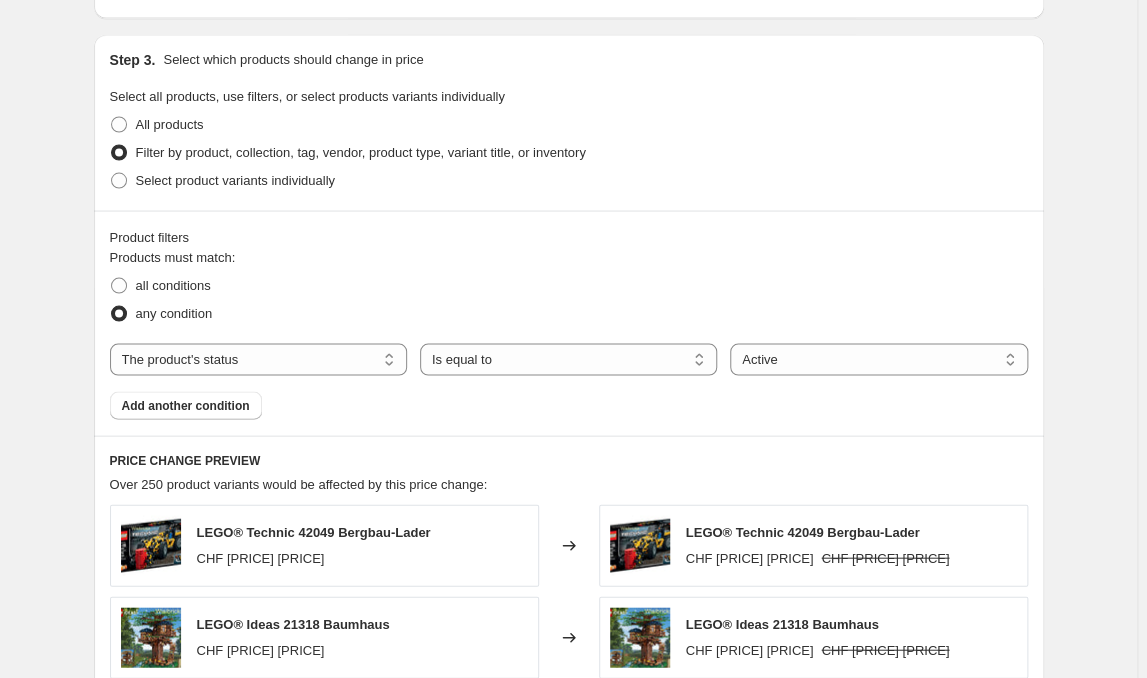 scroll, scrollTop: 1198, scrollLeft: 0, axis: vertical 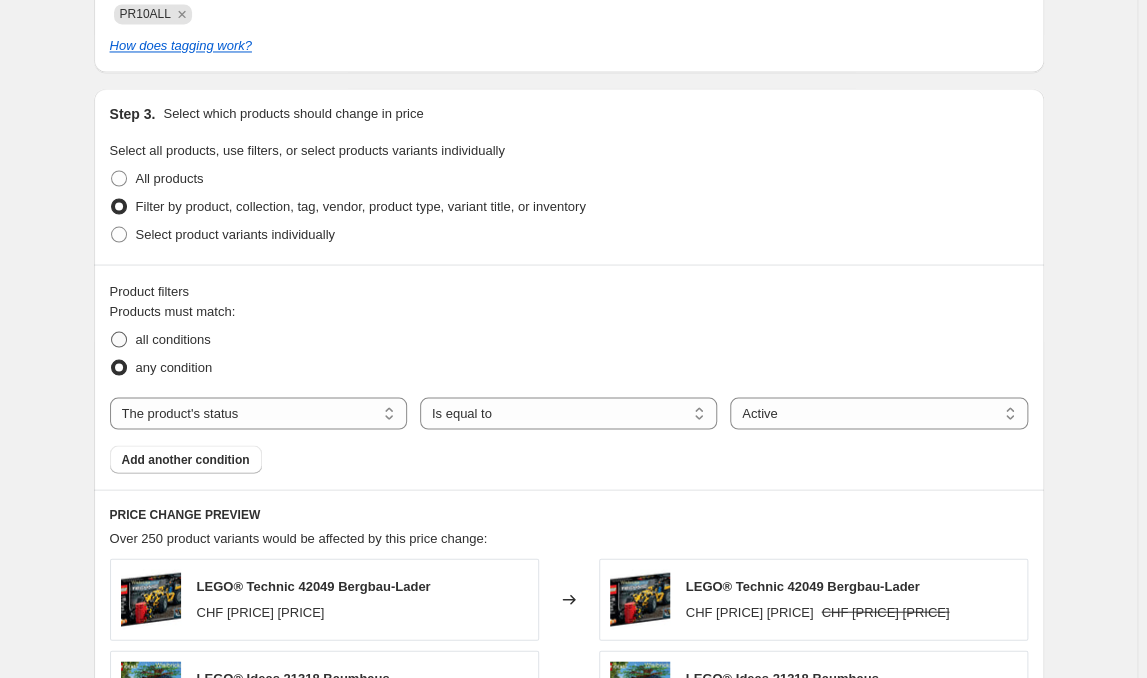 click on "all conditions" at bounding box center [173, 338] 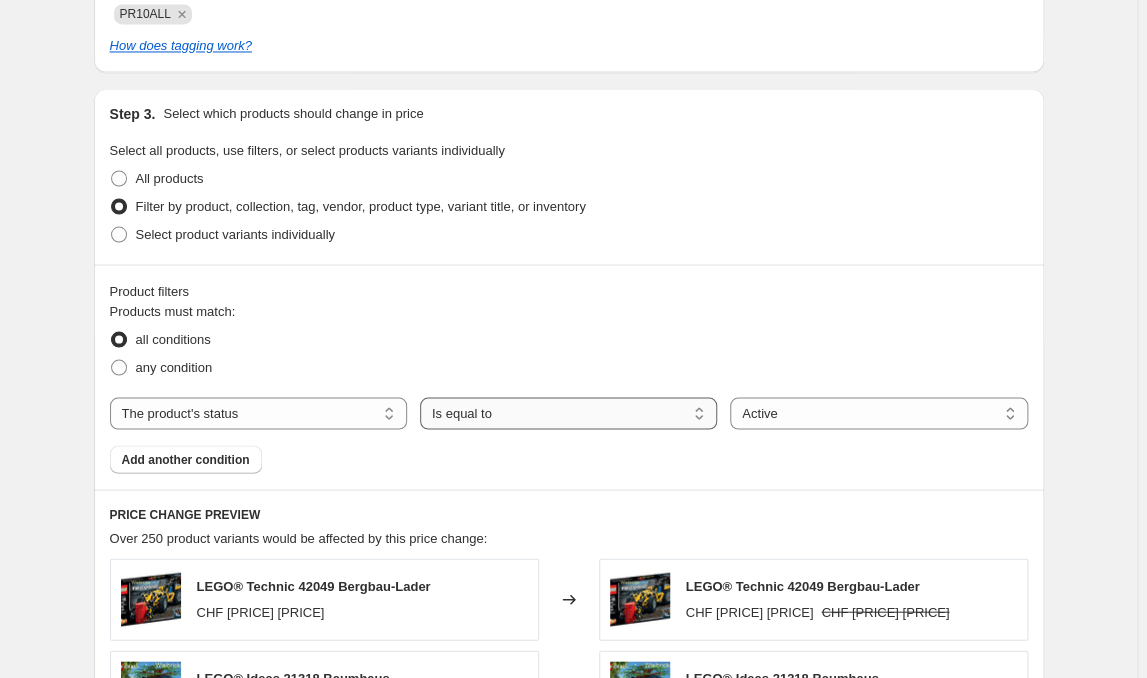 click on "Is equal to Is not equal to" at bounding box center (568, 413) 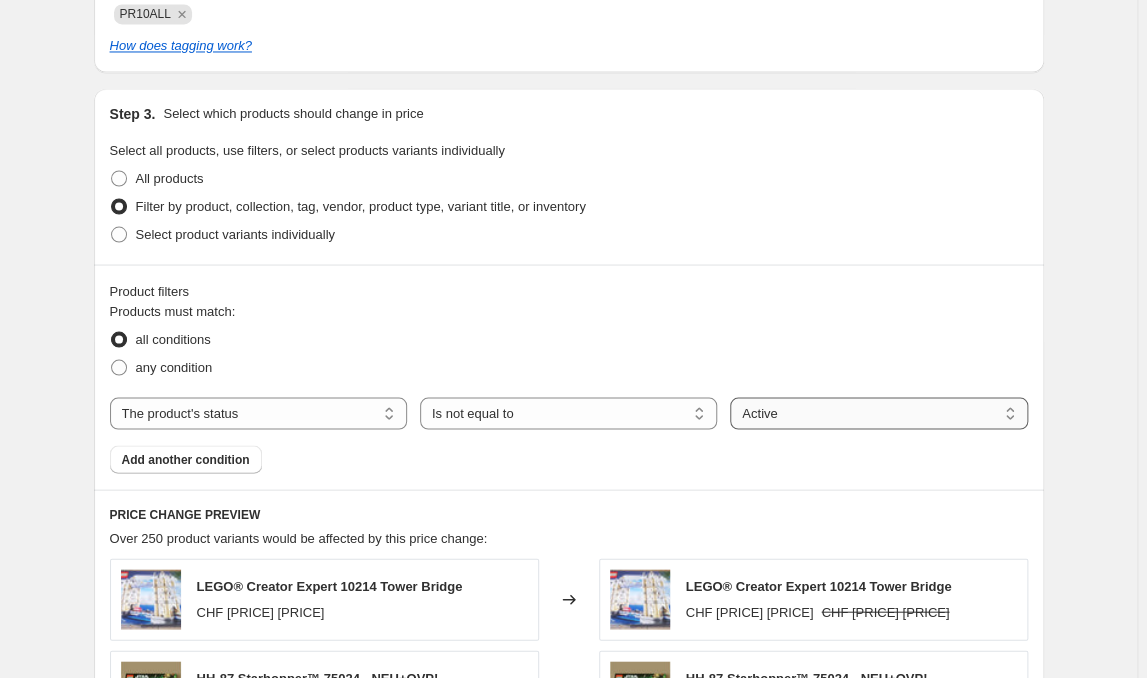 click on "Active Draft Archived" at bounding box center (878, 413) 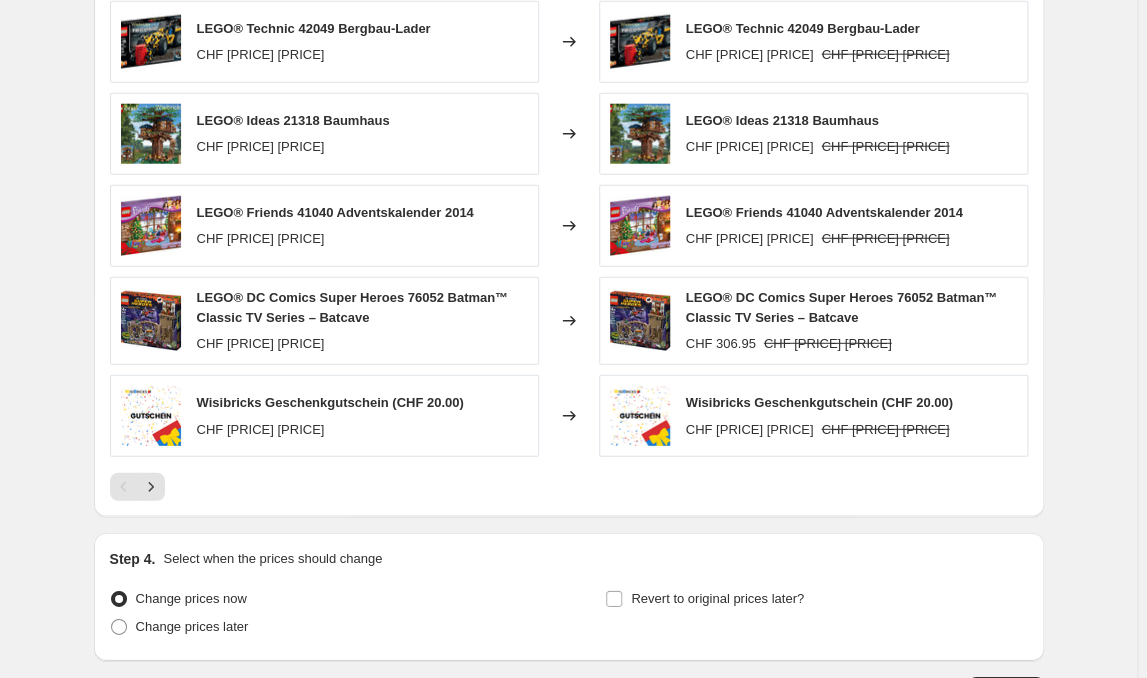 scroll, scrollTop: 1802, scrollLeft: 0, axis: vertical 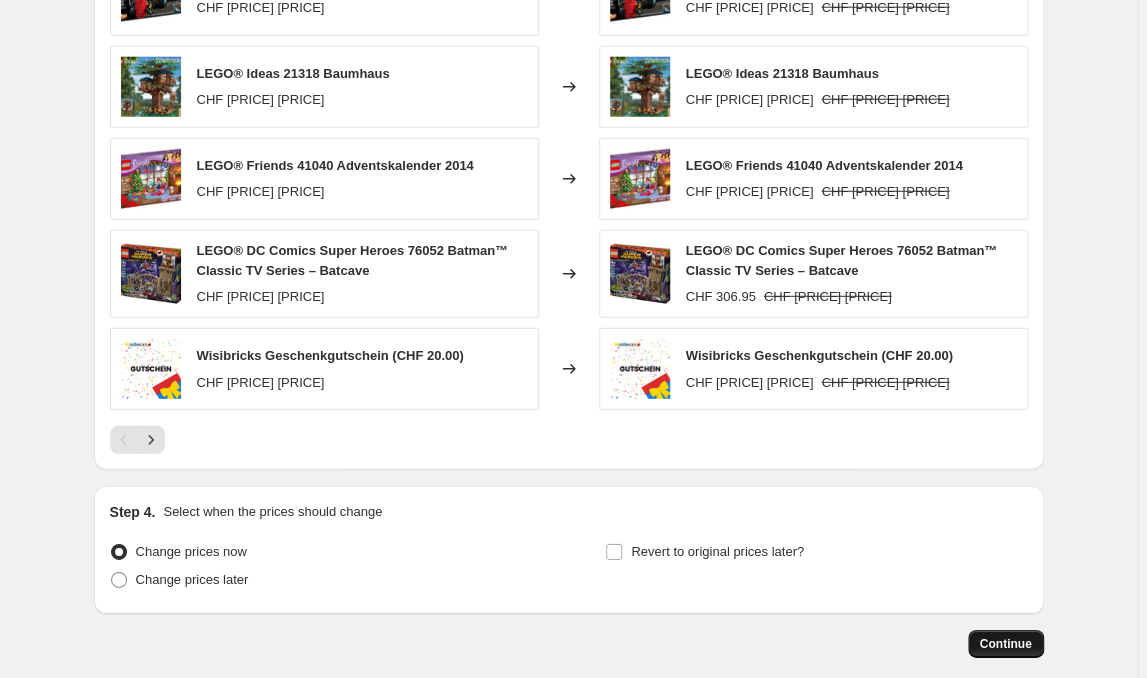 click on "Continue" at bounding box center (1006, 644) 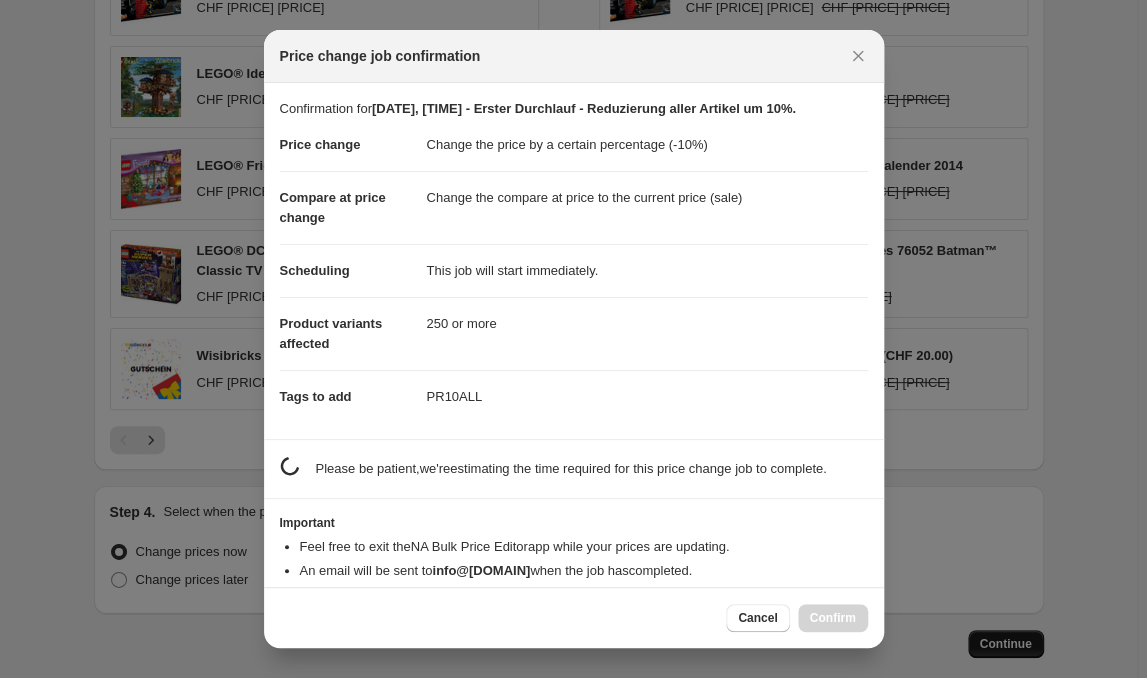 scroll, scrollTop: 1802, scrollLeft: 0, axis: vertical 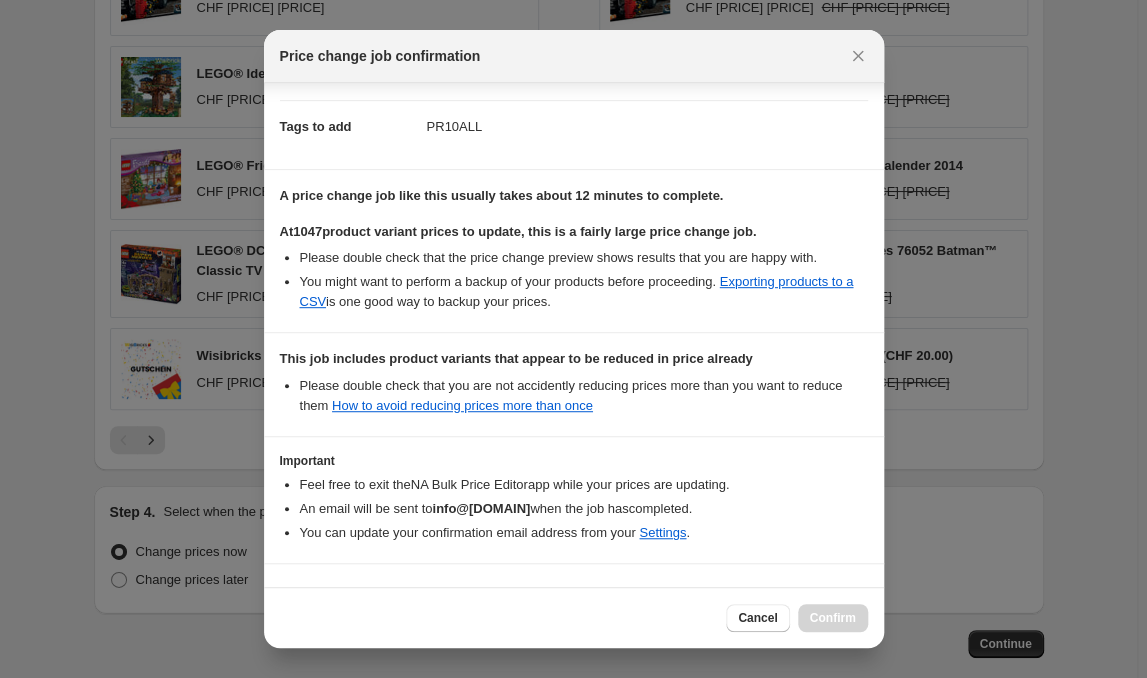 click on "I understand that this price change job will affect 1047 product variants and may further reduce the prices of items that already have a compare at price" at bounding box center [574, 604] 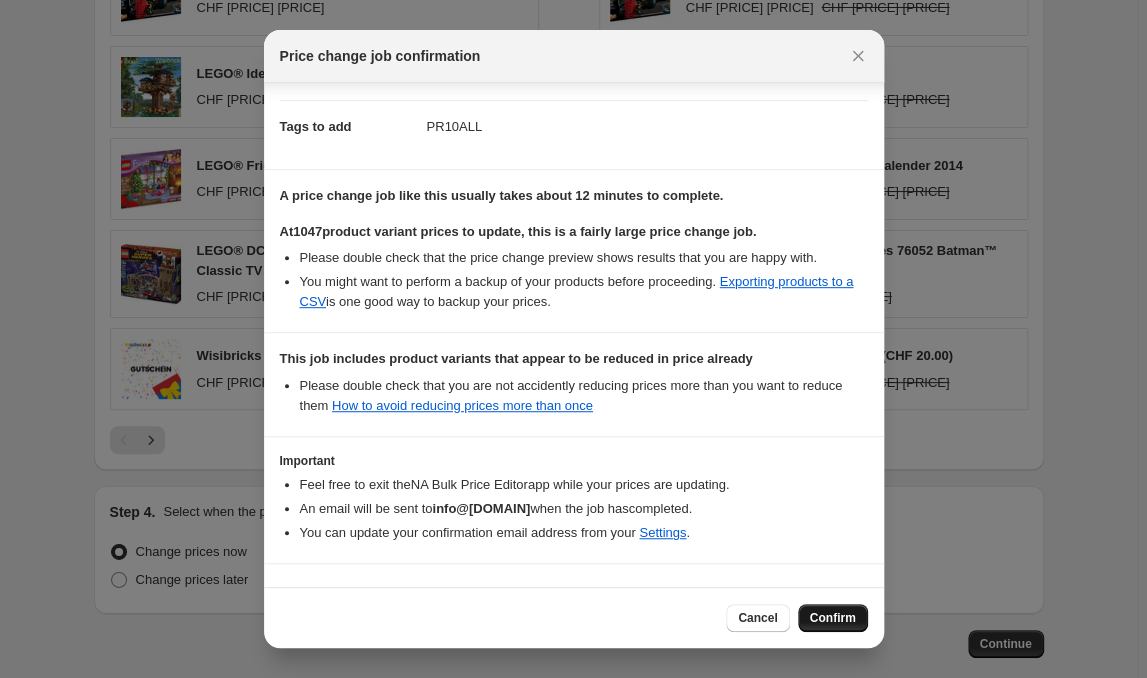 click on "Confirm" at bounding box center (833, 618) 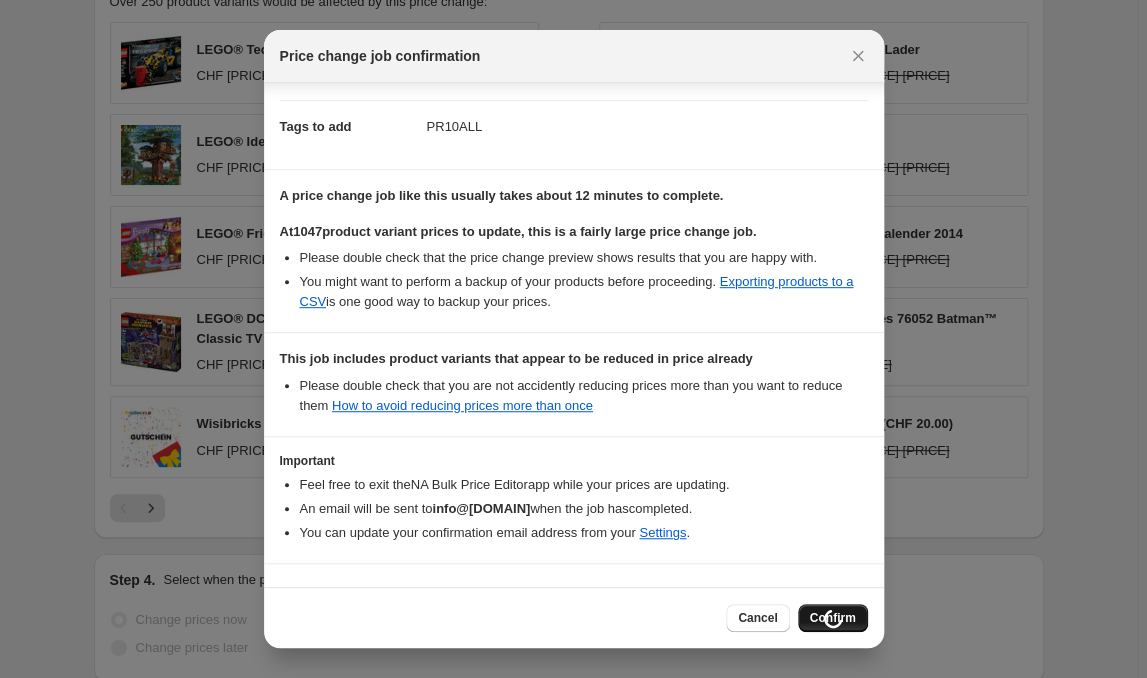type on "[DATE], [TIME] - Erster Durchlauf - Reduzierung aller Artikel um 10%." 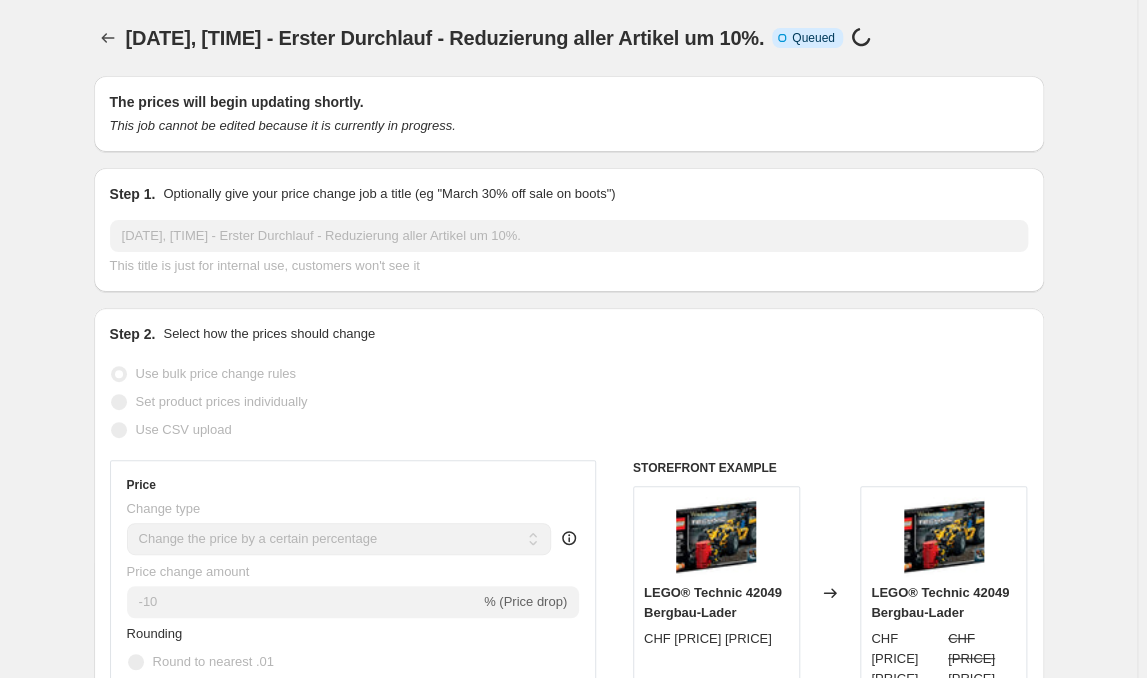 scroll, scrollTop: 1802, scrollLeft: 0, axis: vertical 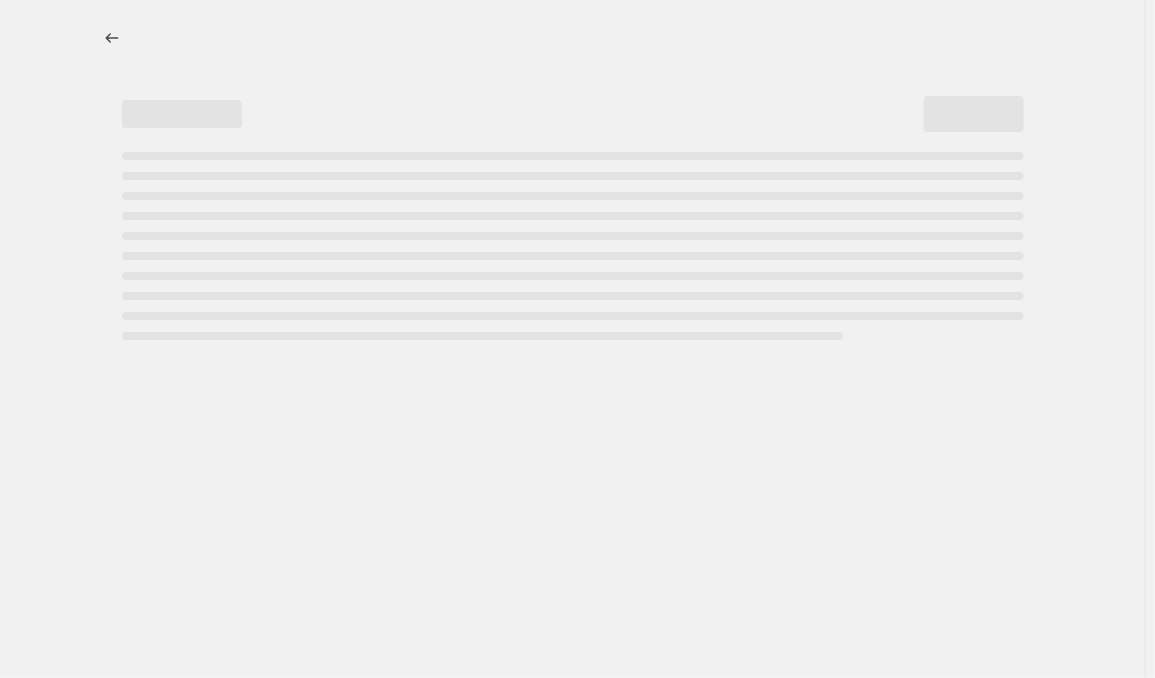 select on "percentage" 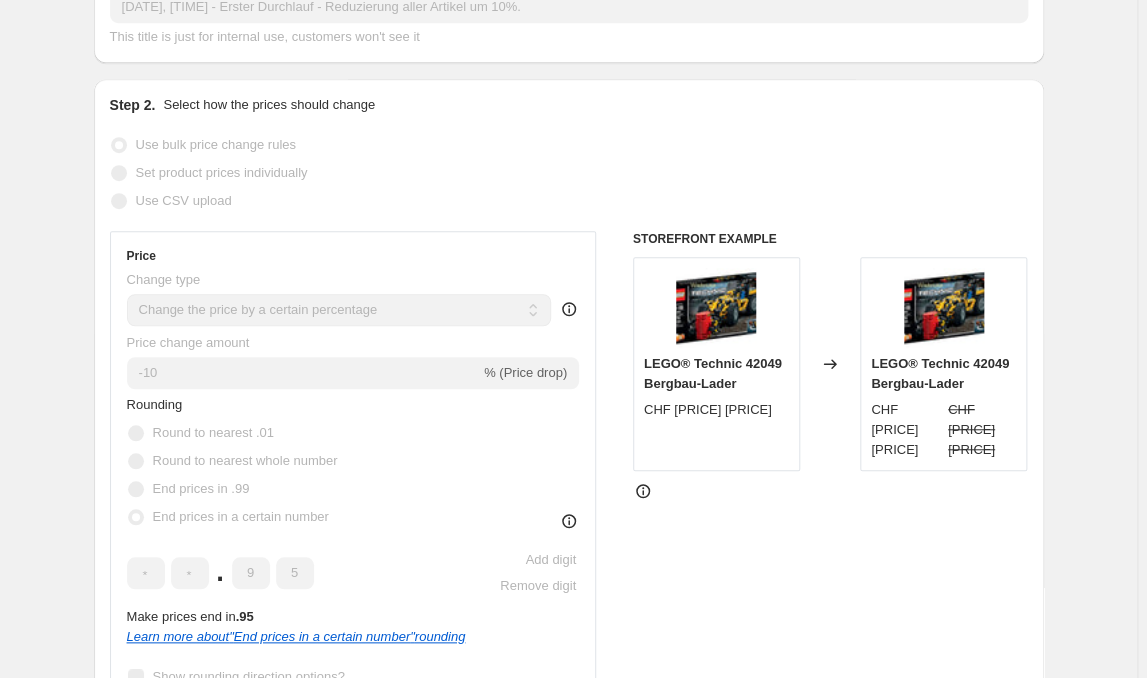 scroll, scrollTop: 503, scrollLeft: 0, axis: vertical 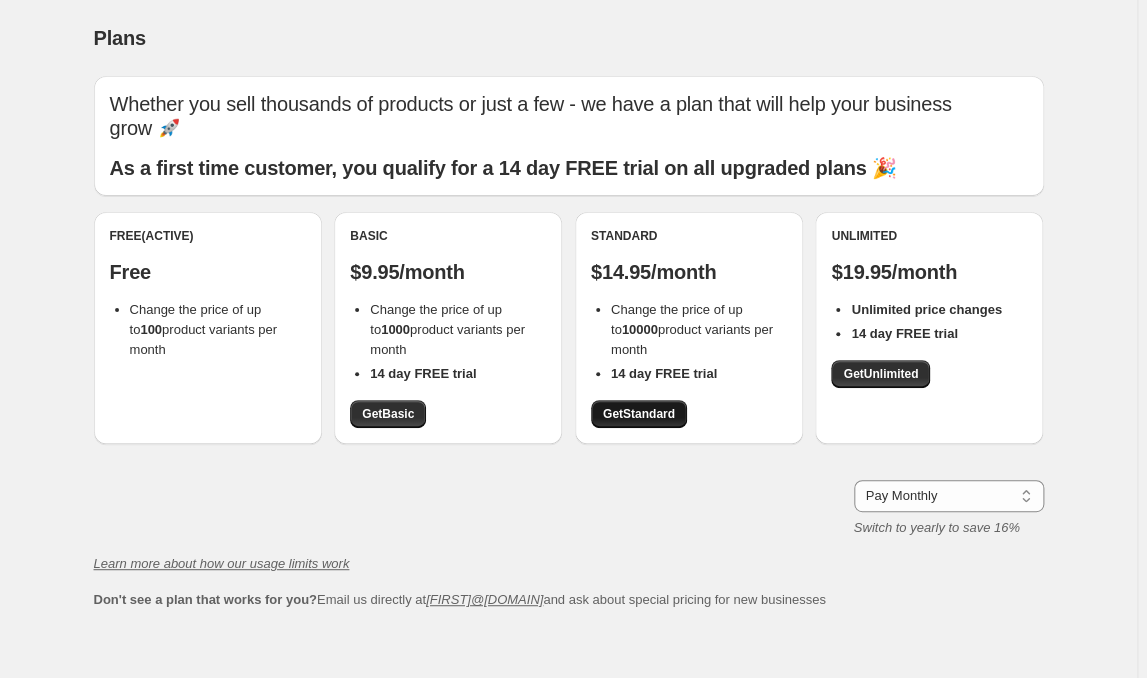 click on "Get  Standard" at bounding box center (639, 414) 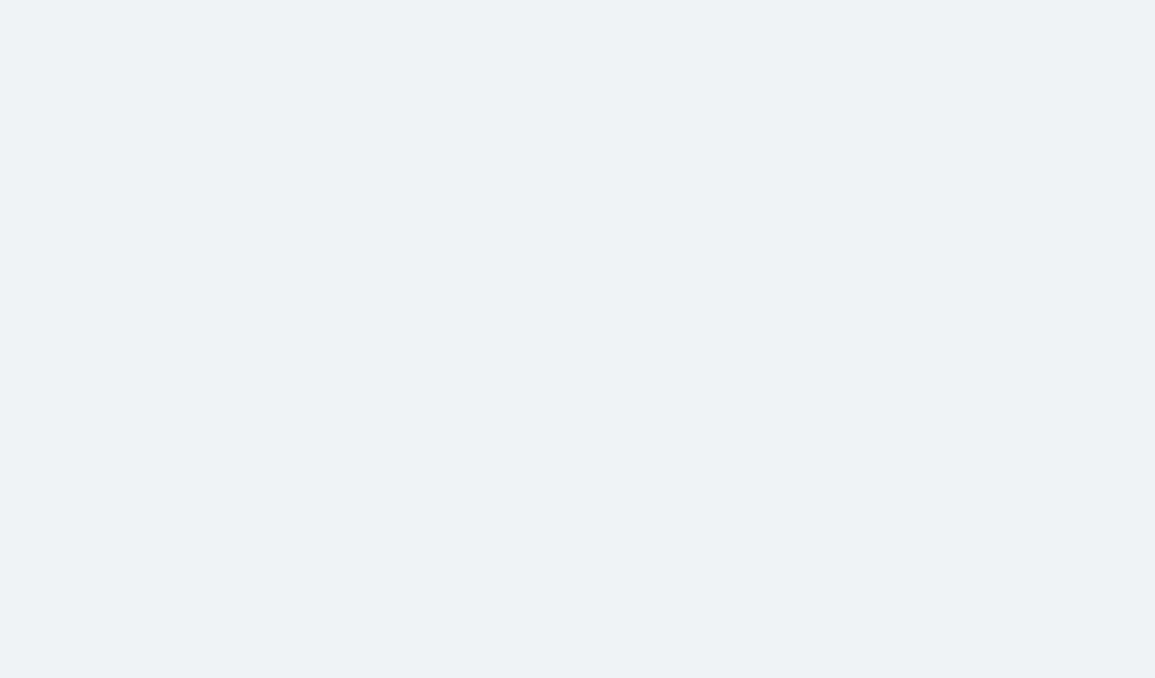 scroll, scrollTop: 0, scrollLeft: 0, axis: both 